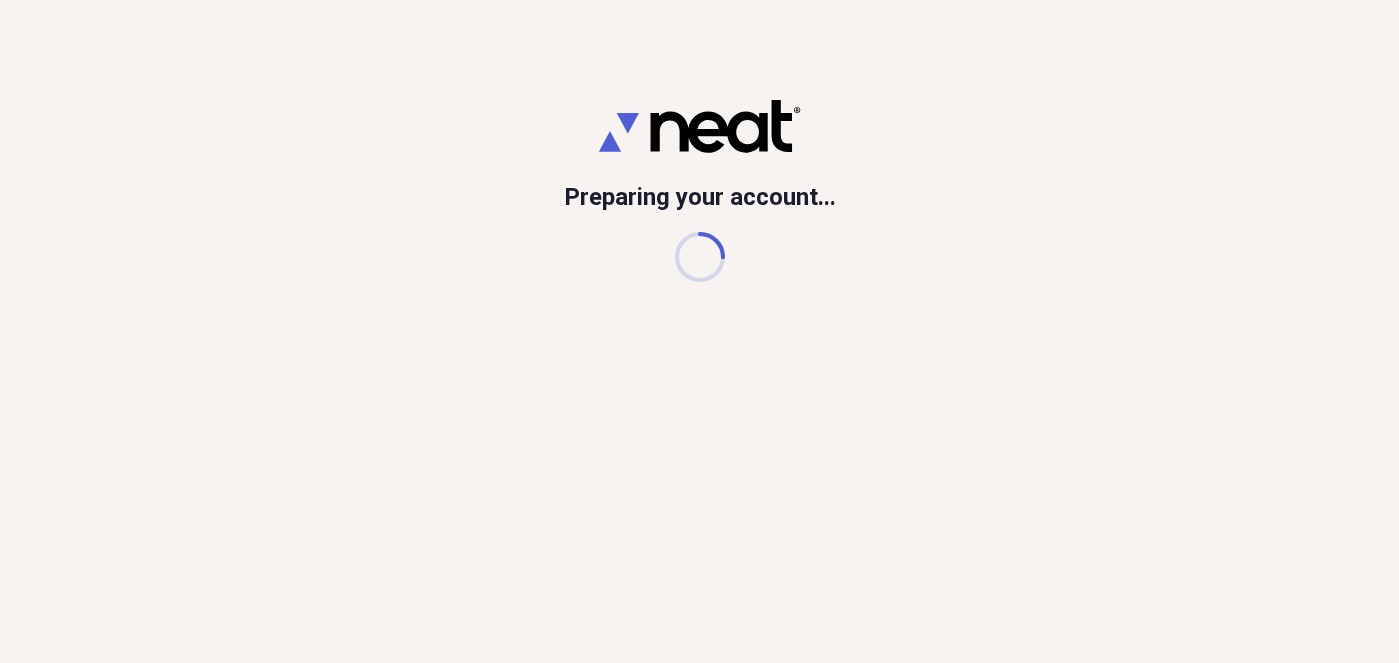 scroll, scrollTop: 0, scrollLeft: 0, axis: both 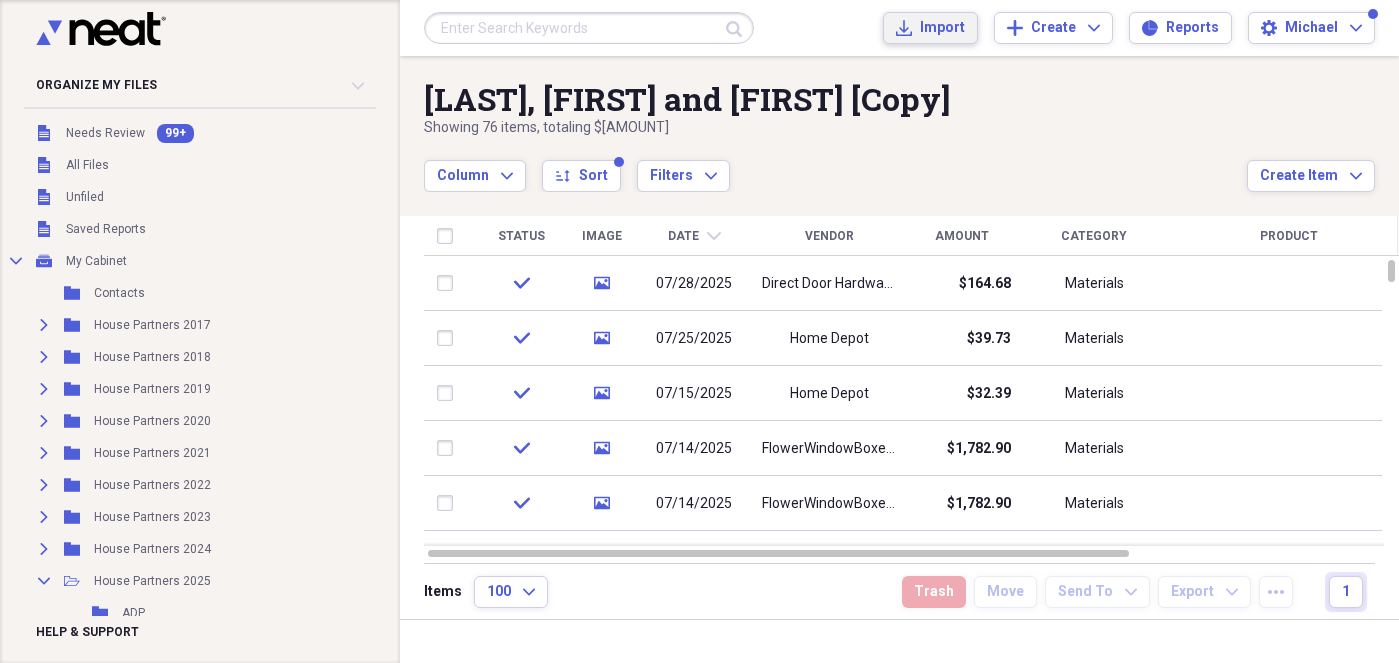 click on "Import" at bounding box center [942, 28] 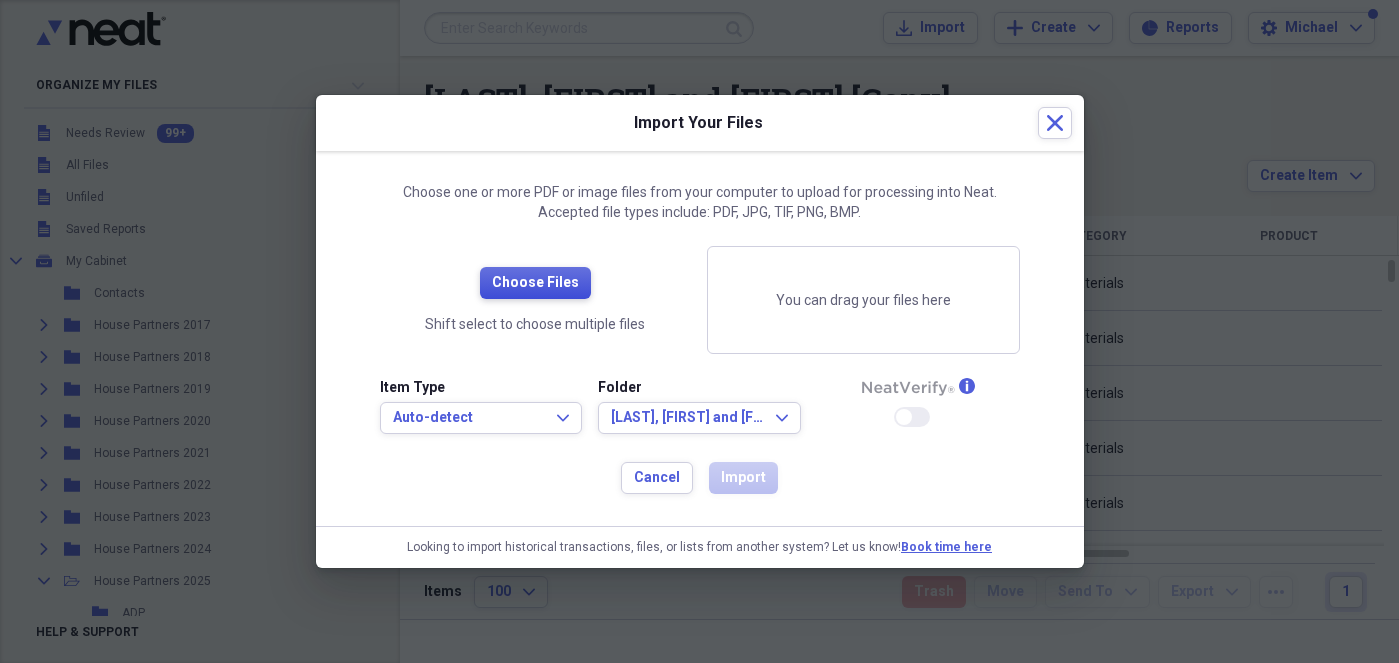 click on "Choose Files" at bounding box center (535, 283) 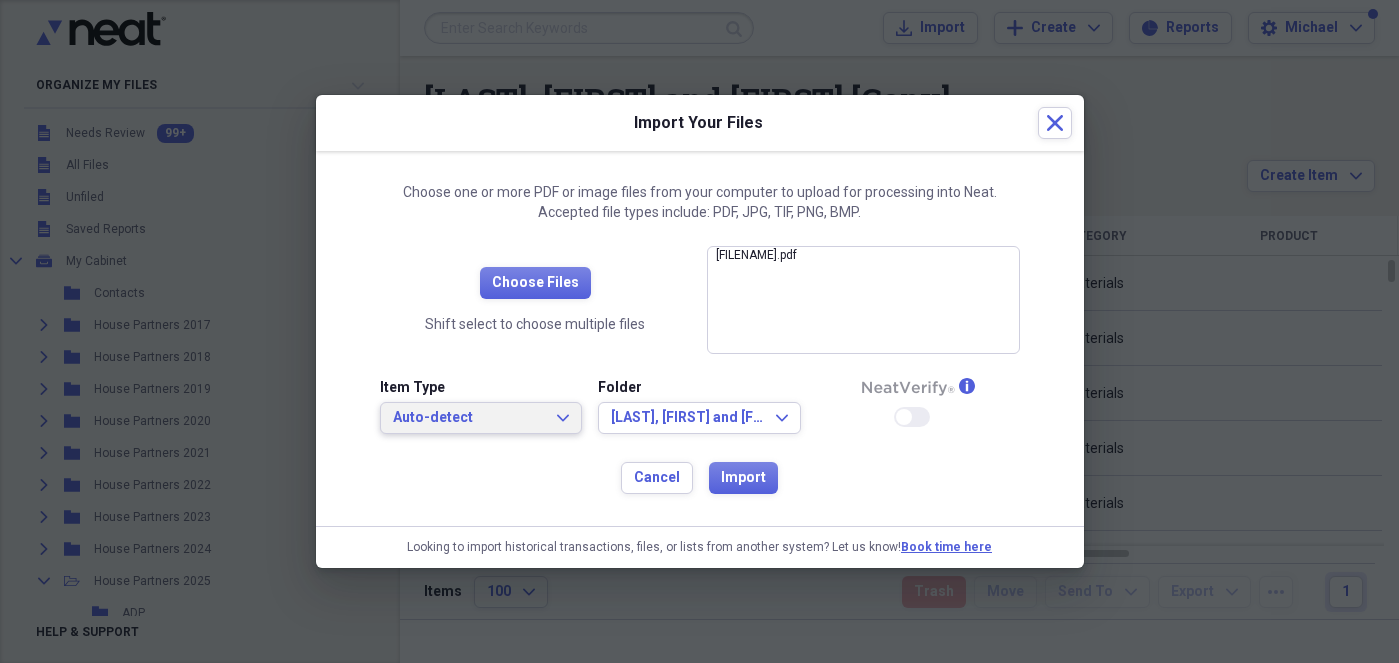 click on "Auto-detect" at bounding box center (469, 418) 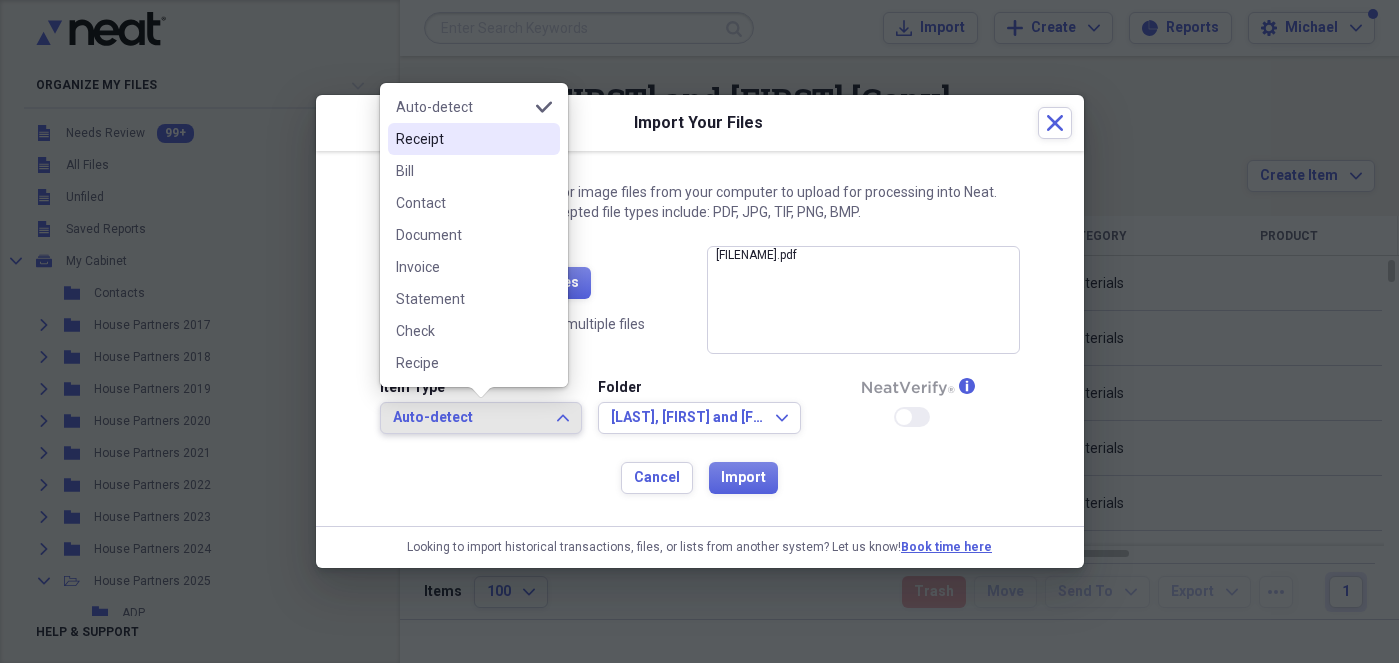 click on "Receipt" at bounding box center (462, 139) 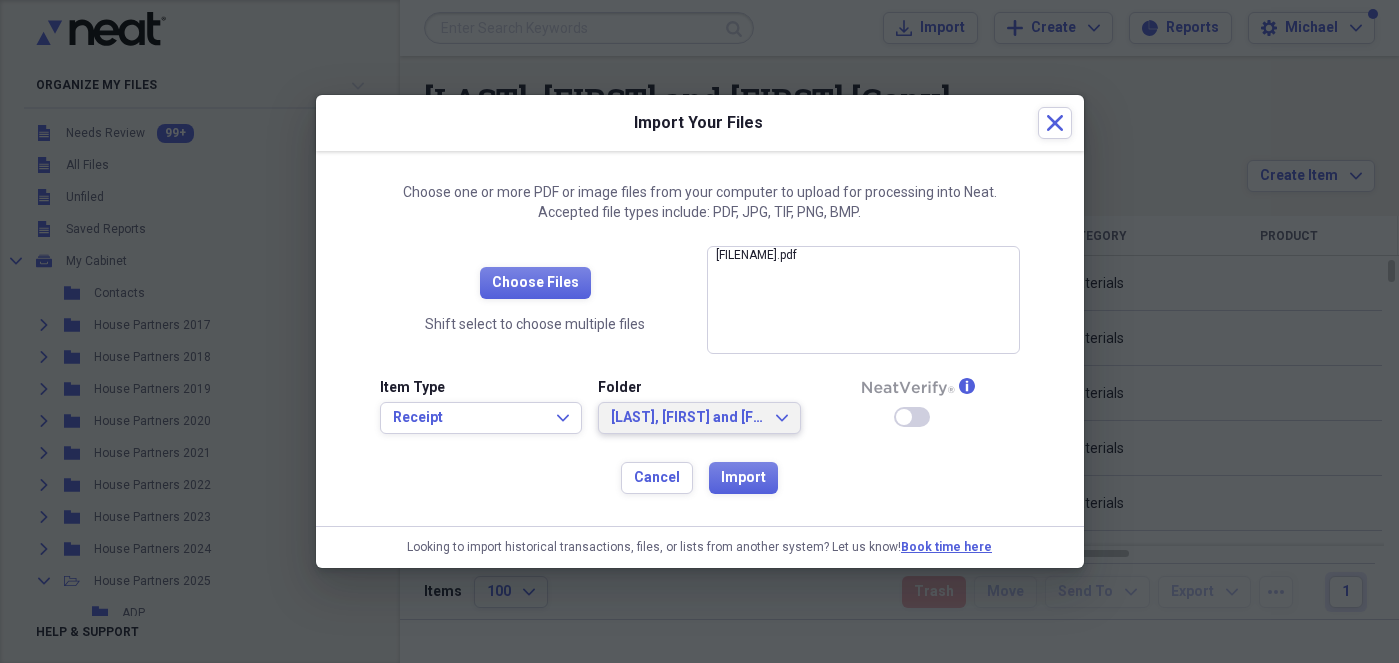 click on "[LAST], [FIRST] and [FIRST] [Copy]" at bounding box center [687, 418] 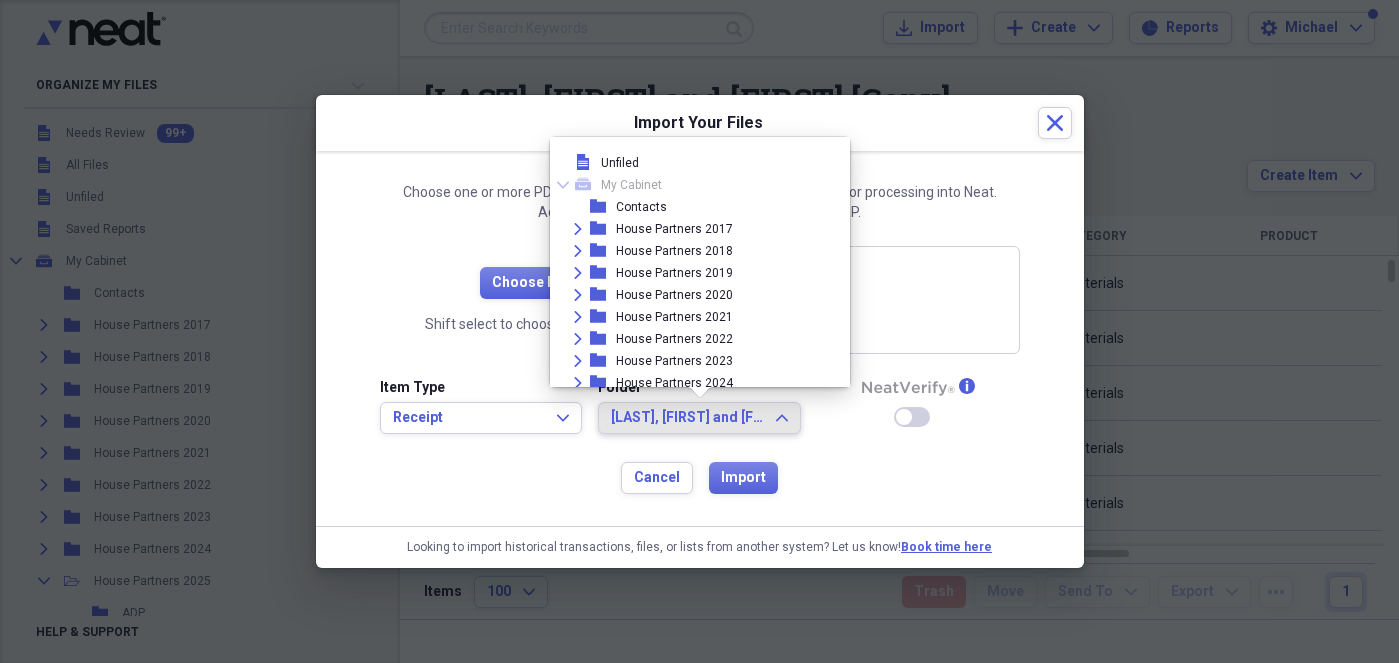 scroll, scrollTop: 878, scrollLeft: 0, axis: vertical 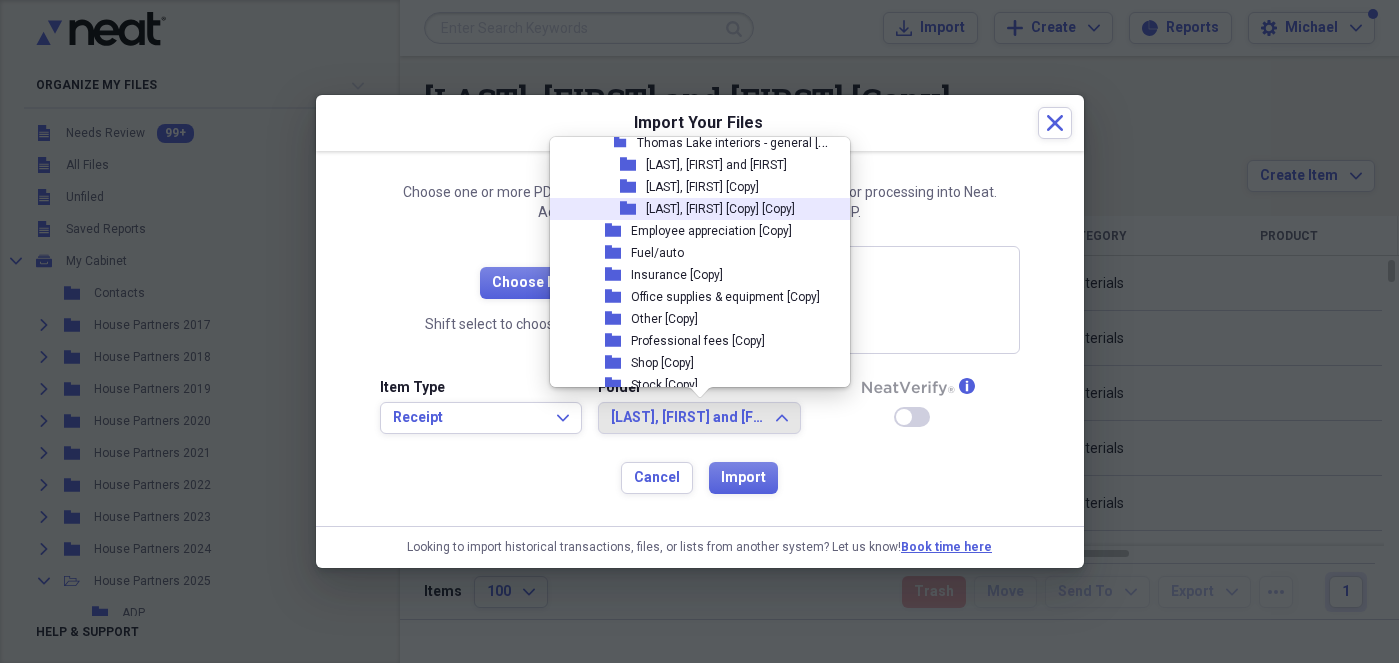 click on "[LAST], [FIRST] [Copy] [Copy]" at bounding box center (720, 209) 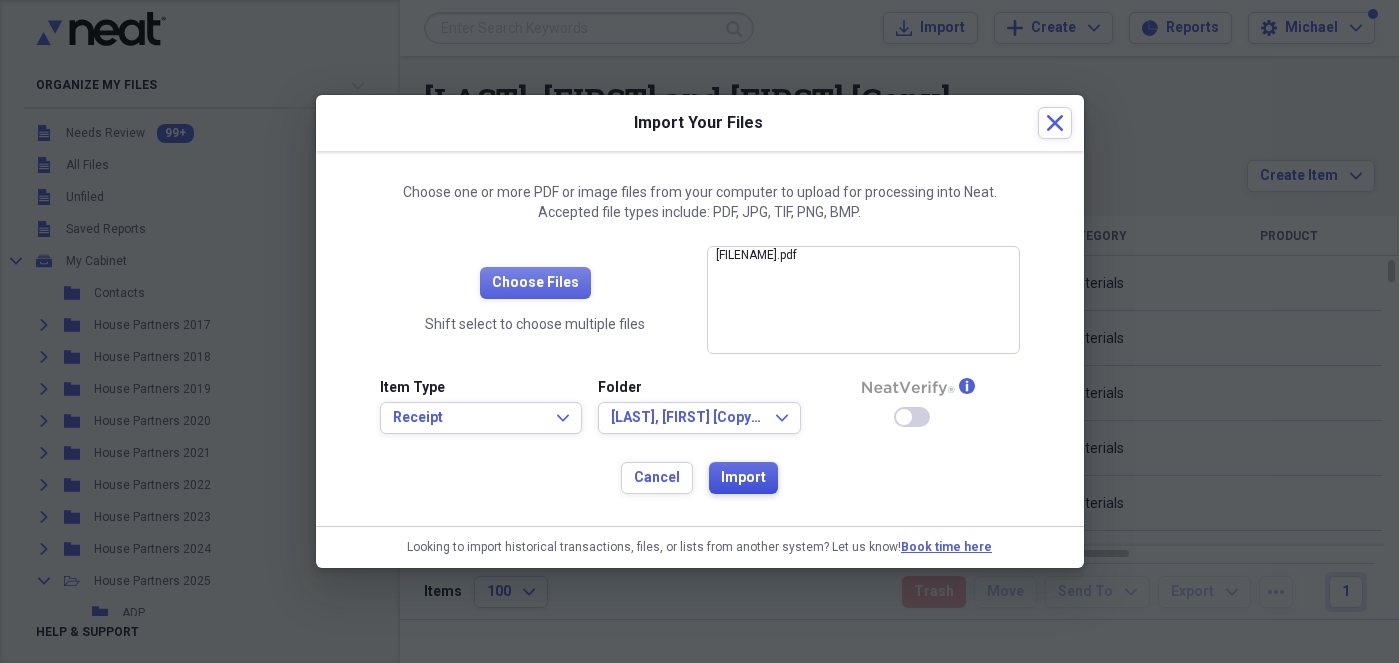 click on "Import" at bounding box center [743, 478] 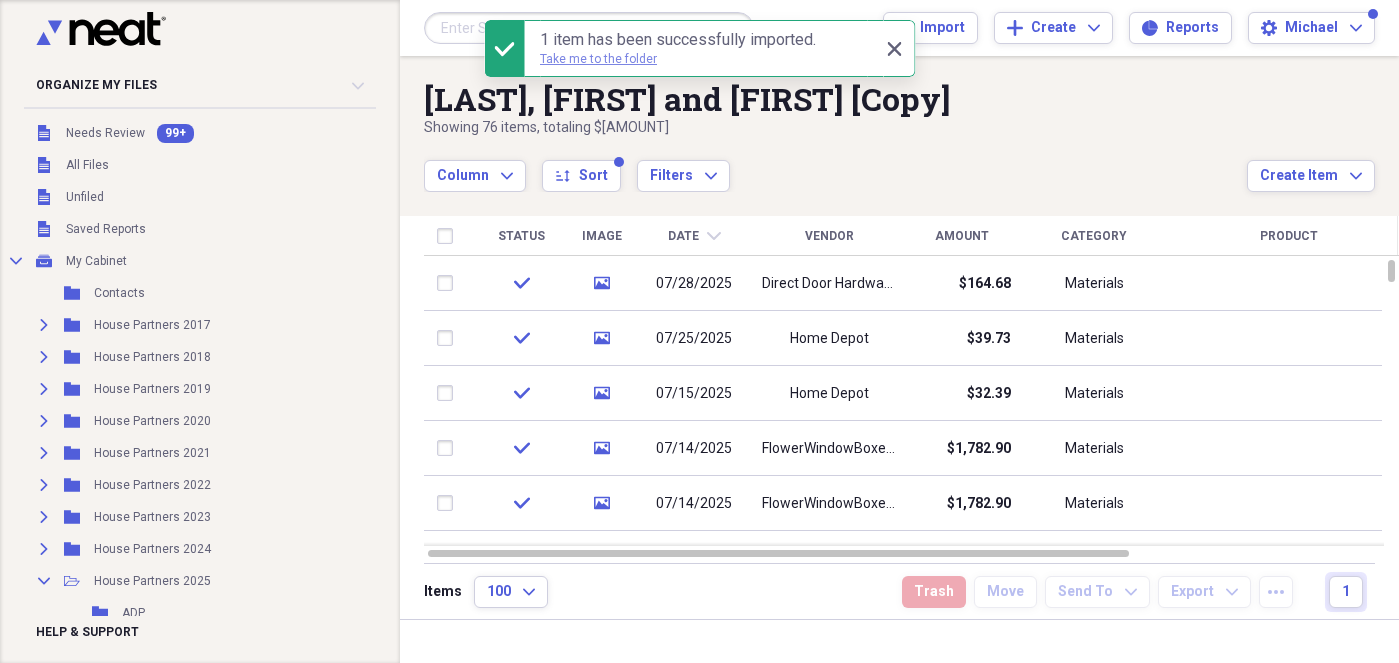 click on "Take me to the folder" at bounding box center (598, 59) 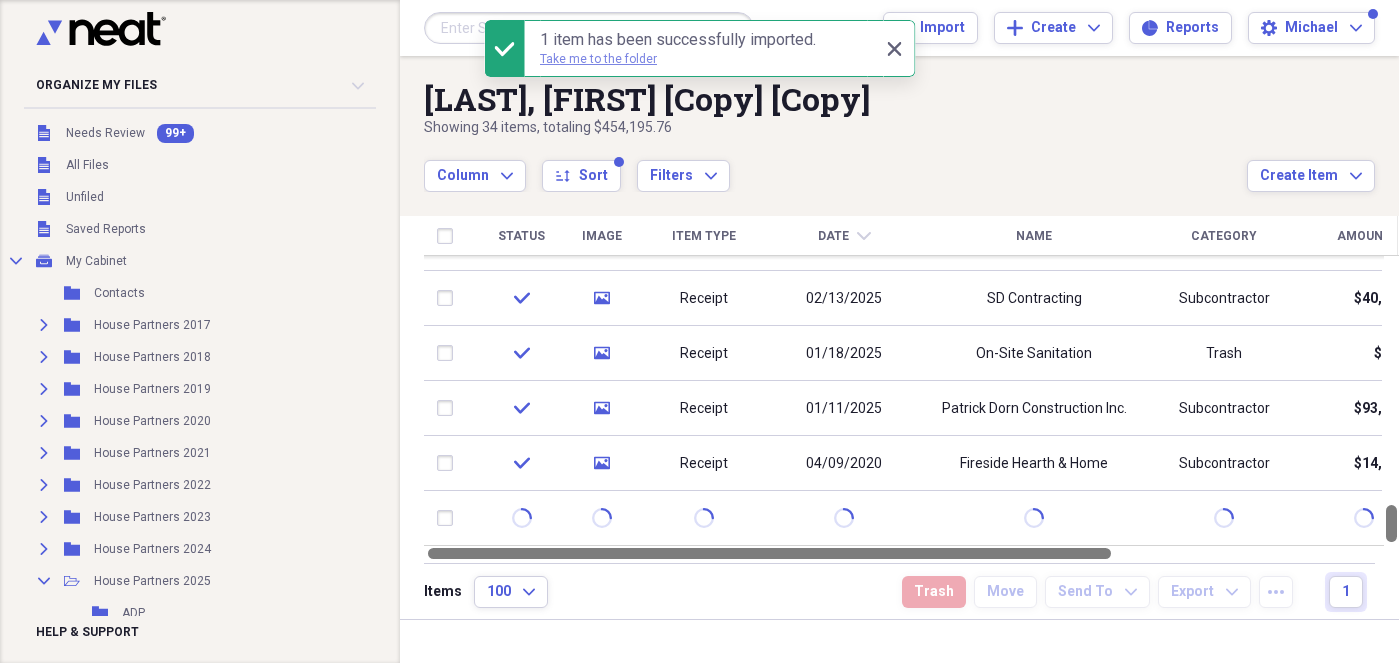 drag, startPoint x: 1393, startPoint y: 289, endPoint x: 1383, endPoint y: 550, distance: 261.1915 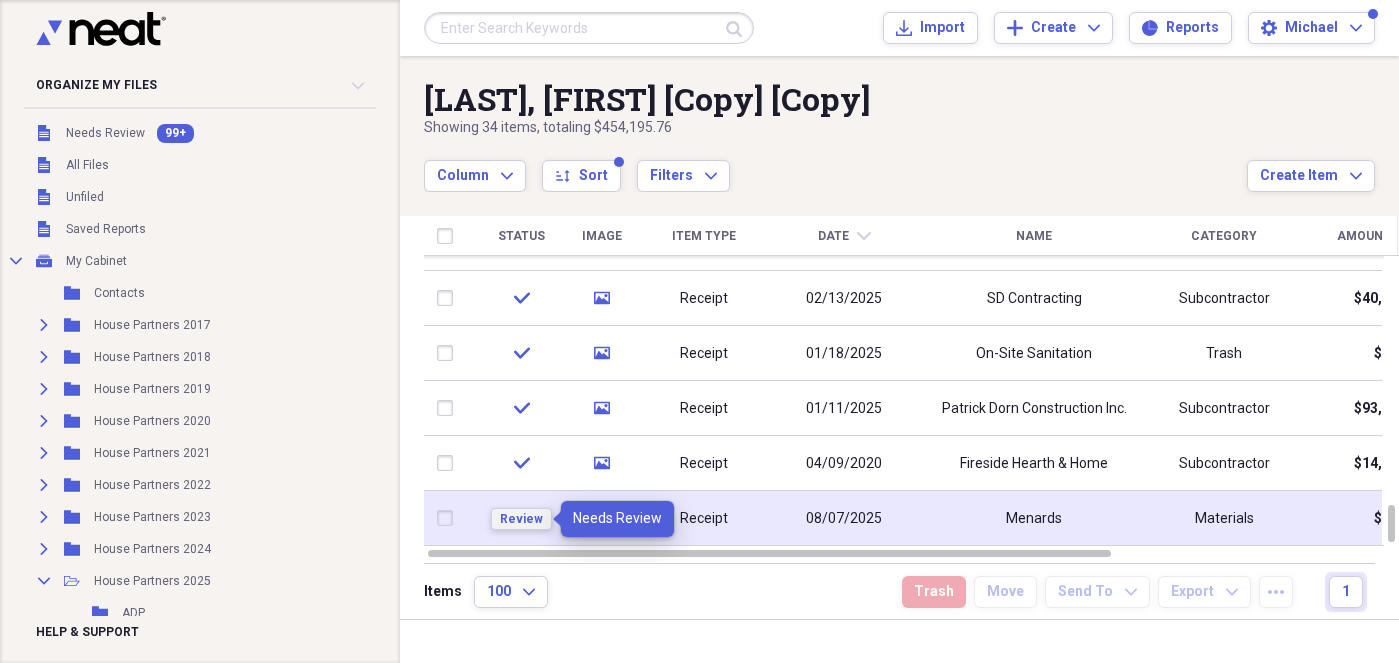 click on "Review" at bounding box center (521, 519) 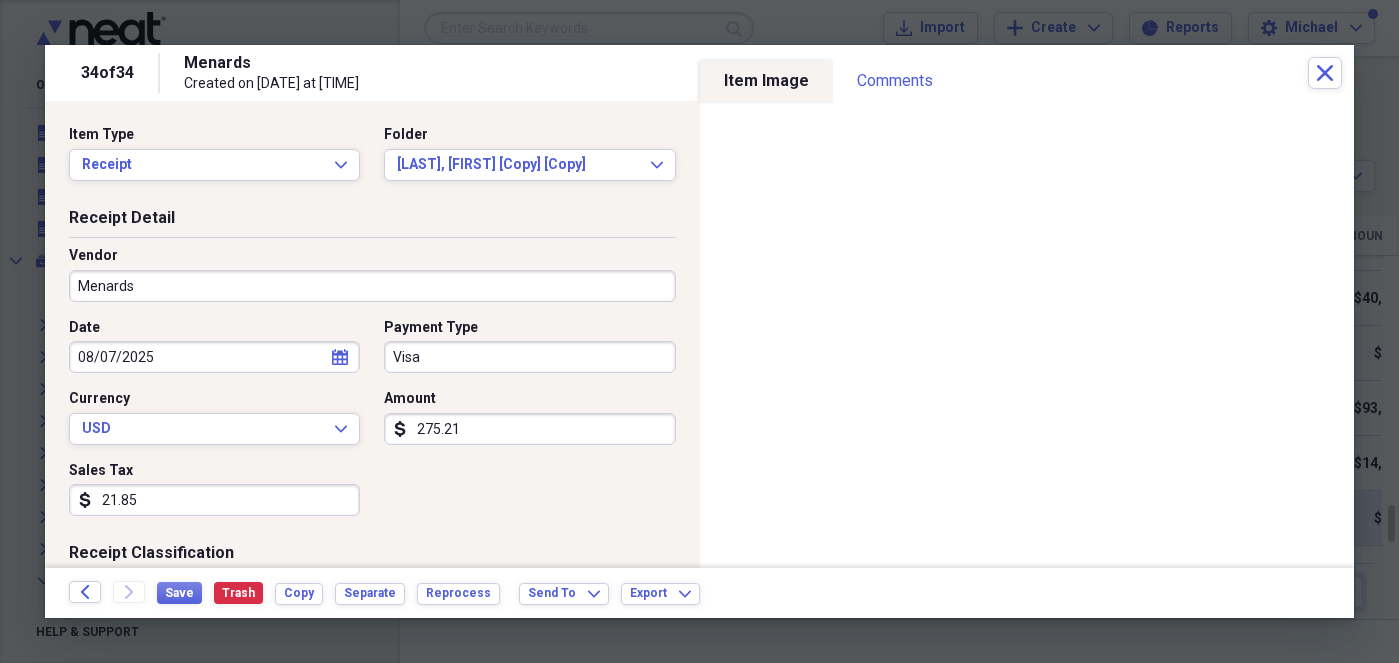 click on "Visa" at bounding box center [529, 357] 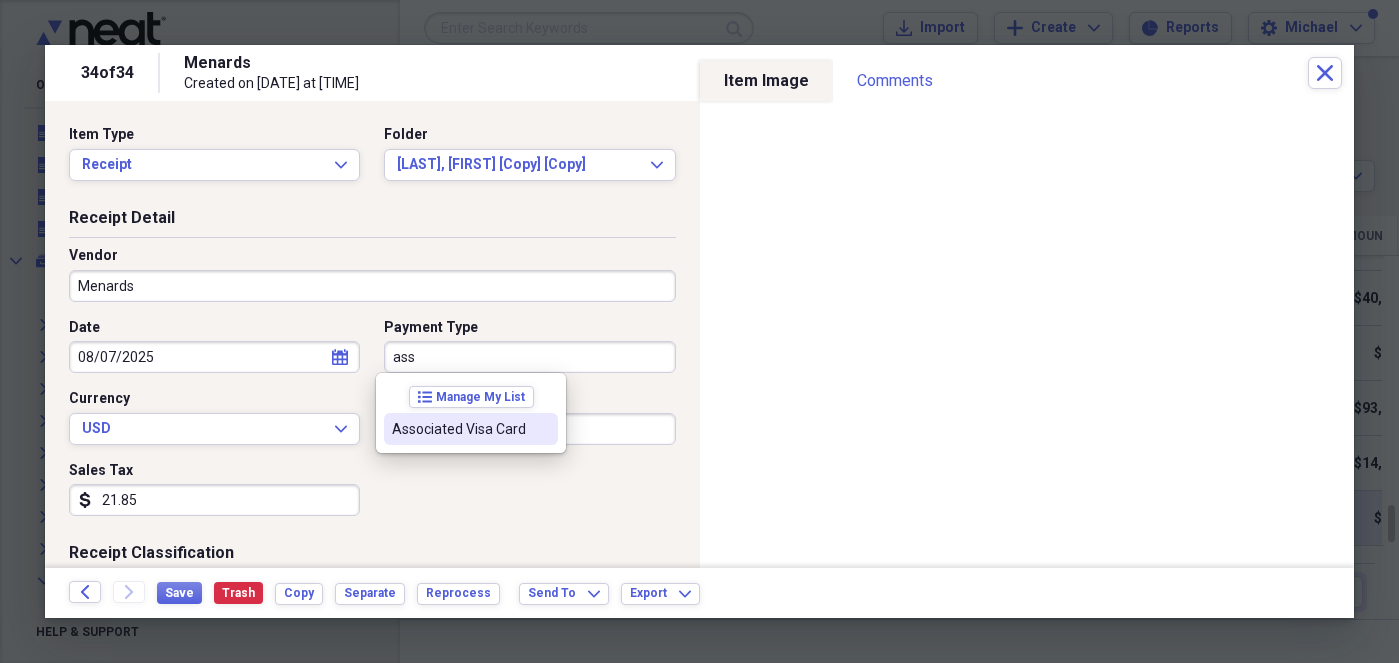 click on "Associated Visa Card" at bounding box center [459, 429] 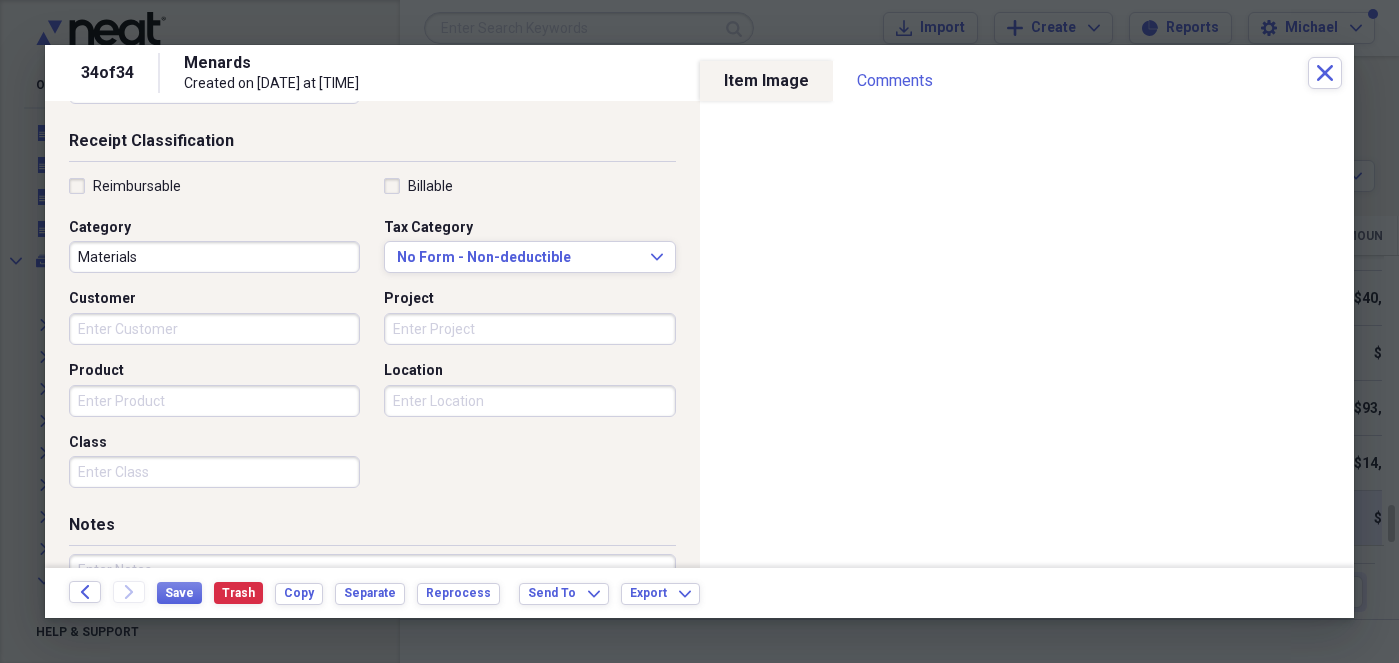 scroll, scrollTop: 456, scrollLeft: 0, axis: vertical 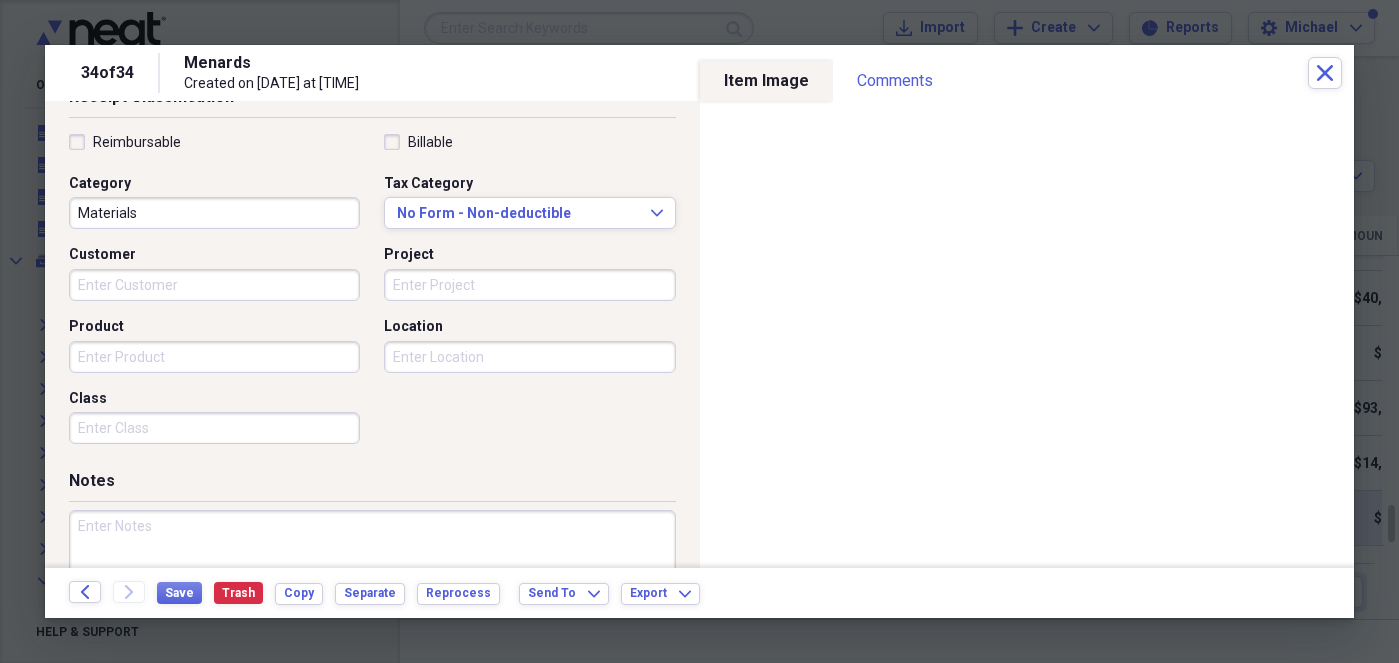 click at bounding box center [372, 575] 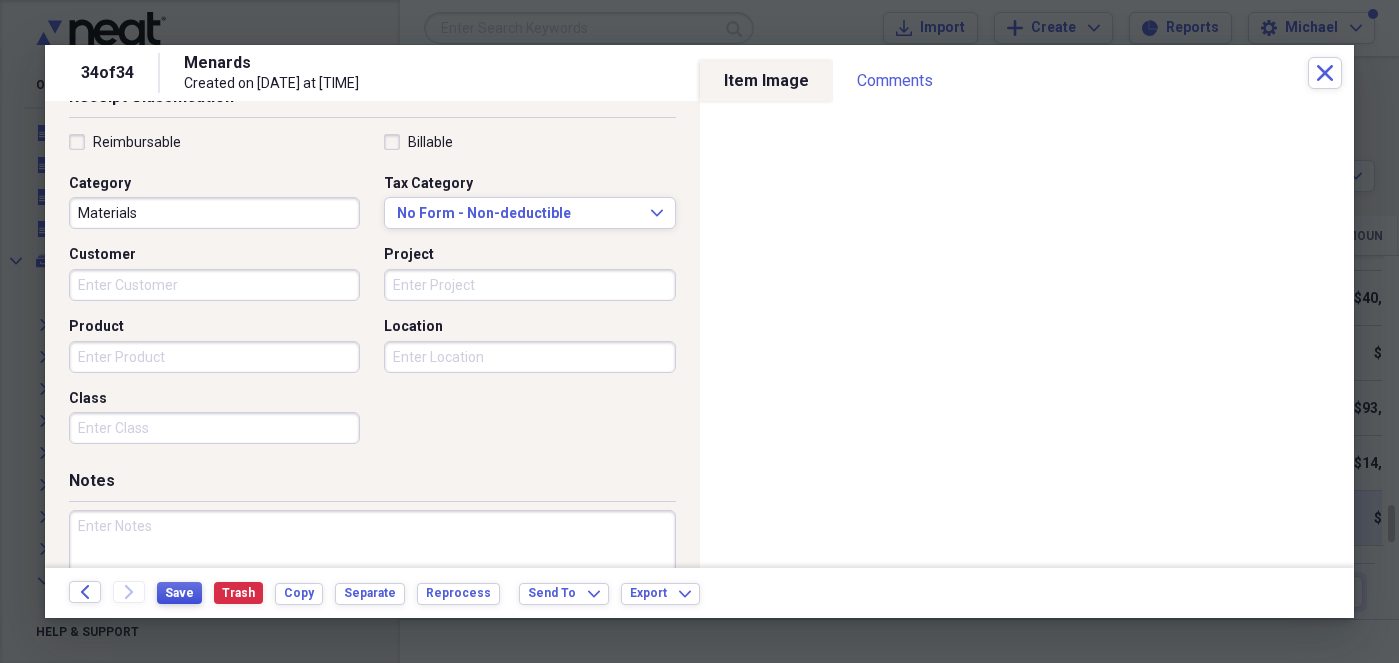 click on "Save" at bounding box center [179, 593] 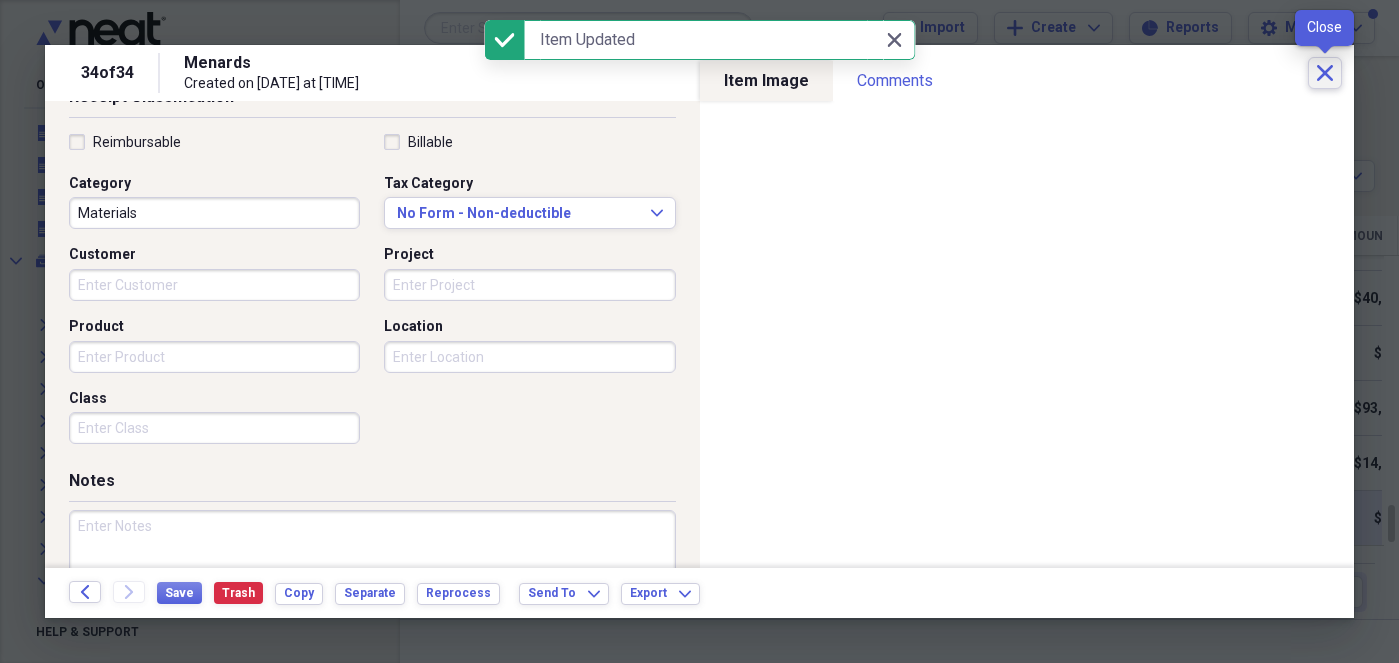 click on "Close" at bounding box center [1325, 73] 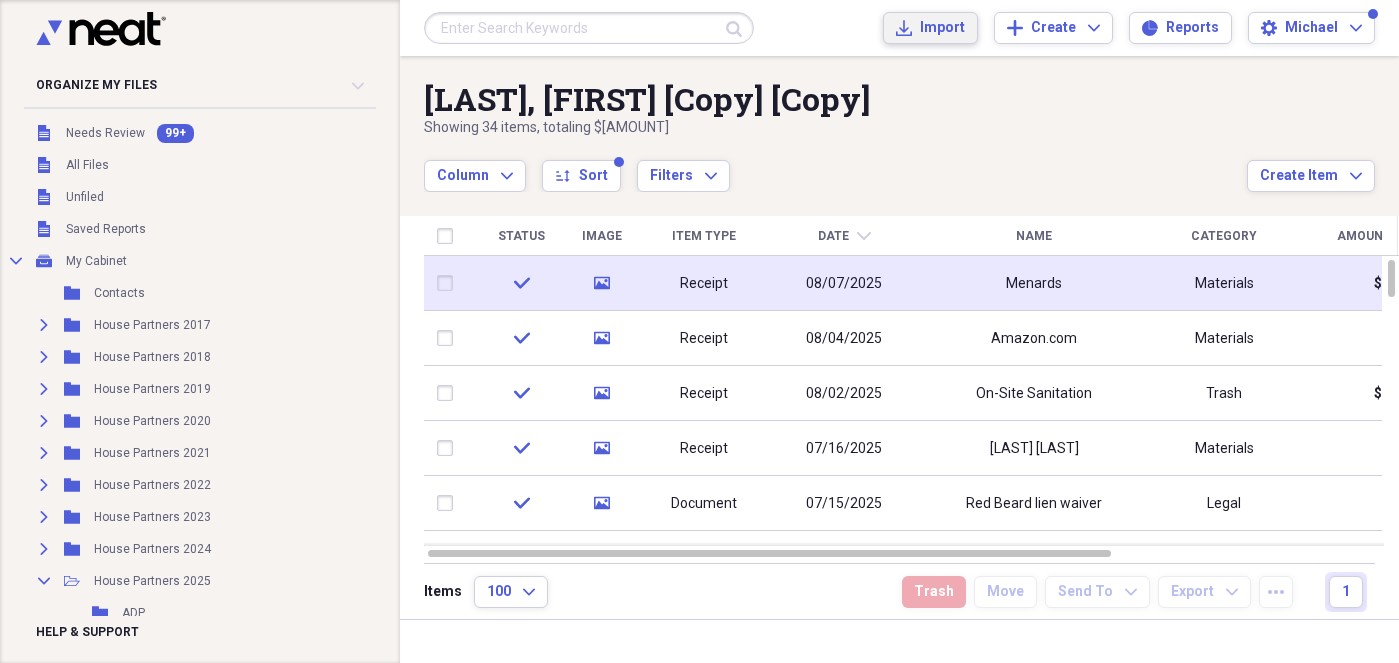 click on "Import" at bounding box center (942, 28) 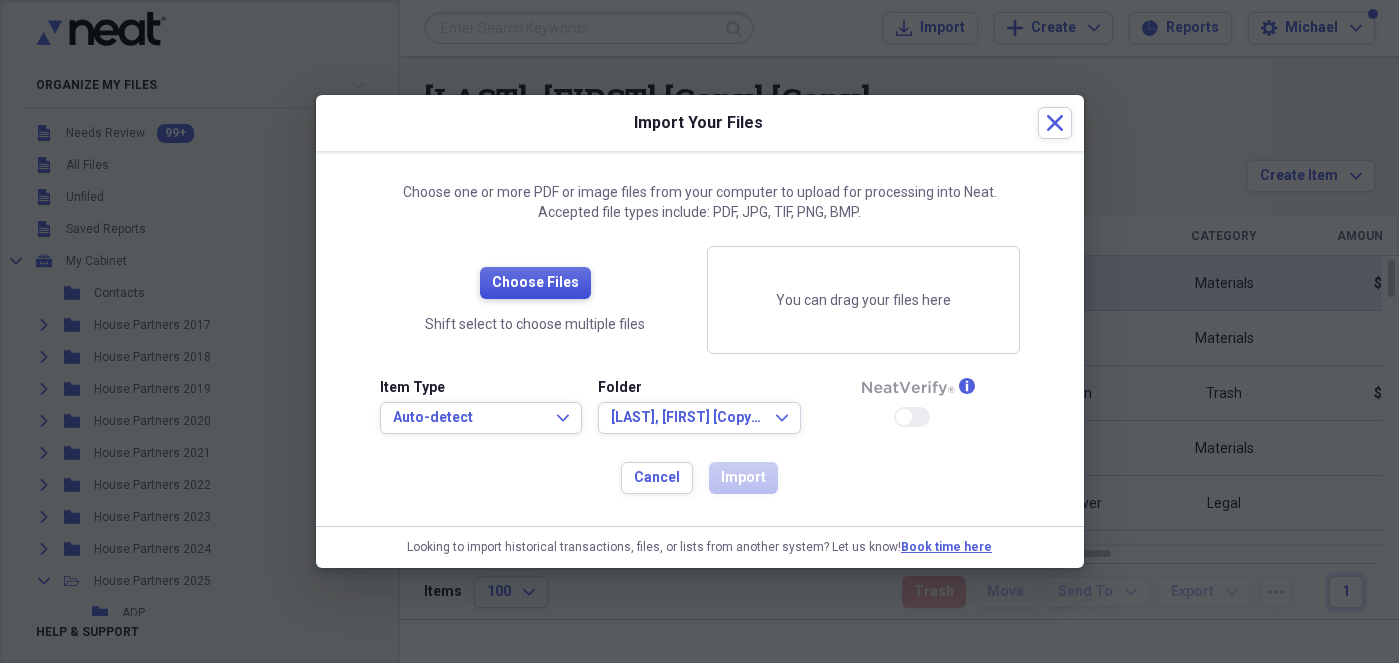 click on "Choose Files" at bounding box center (535, 283) 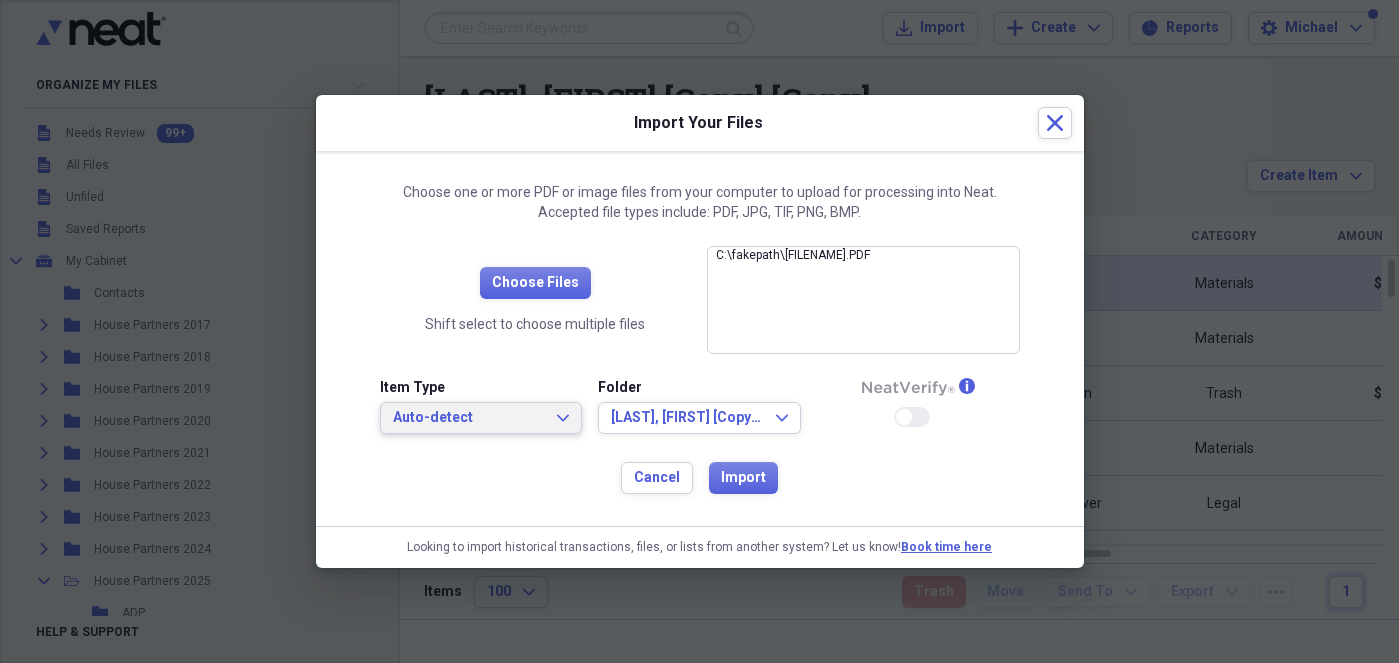 click on "Auto-detect" at bounding box center [469, 418] 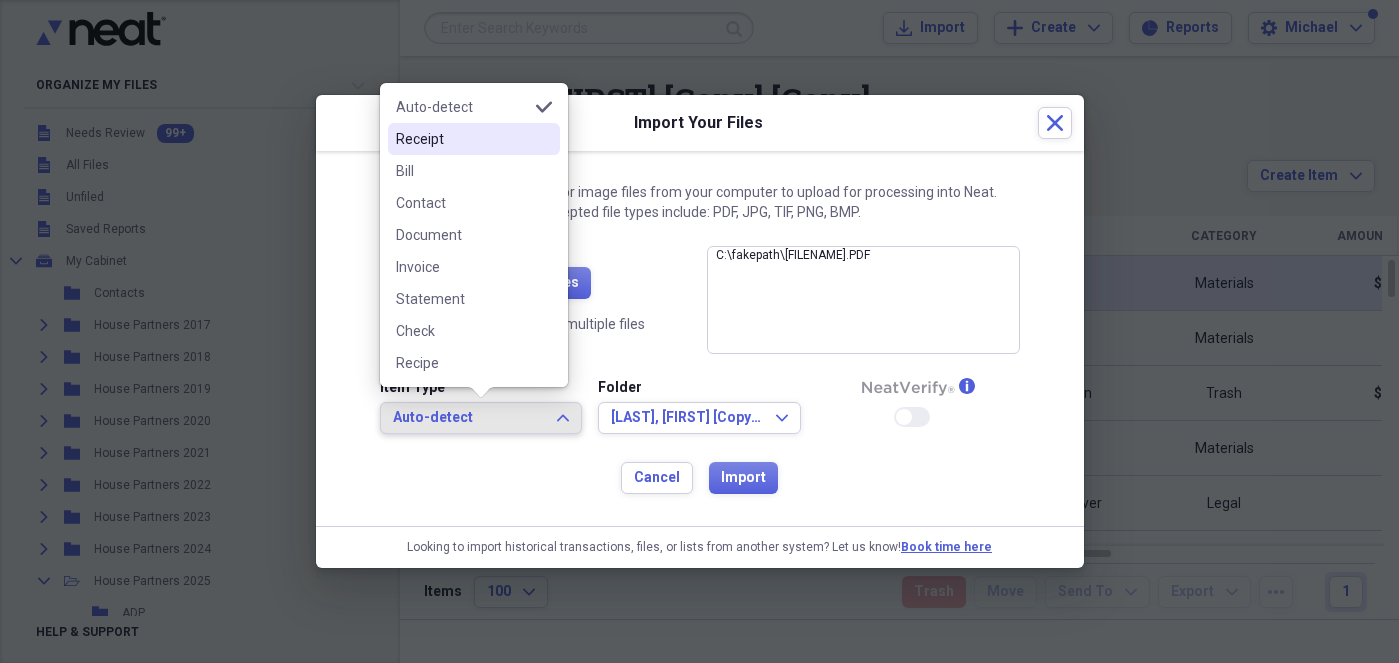 click on "Receipt" at bounding box center [462, 139] 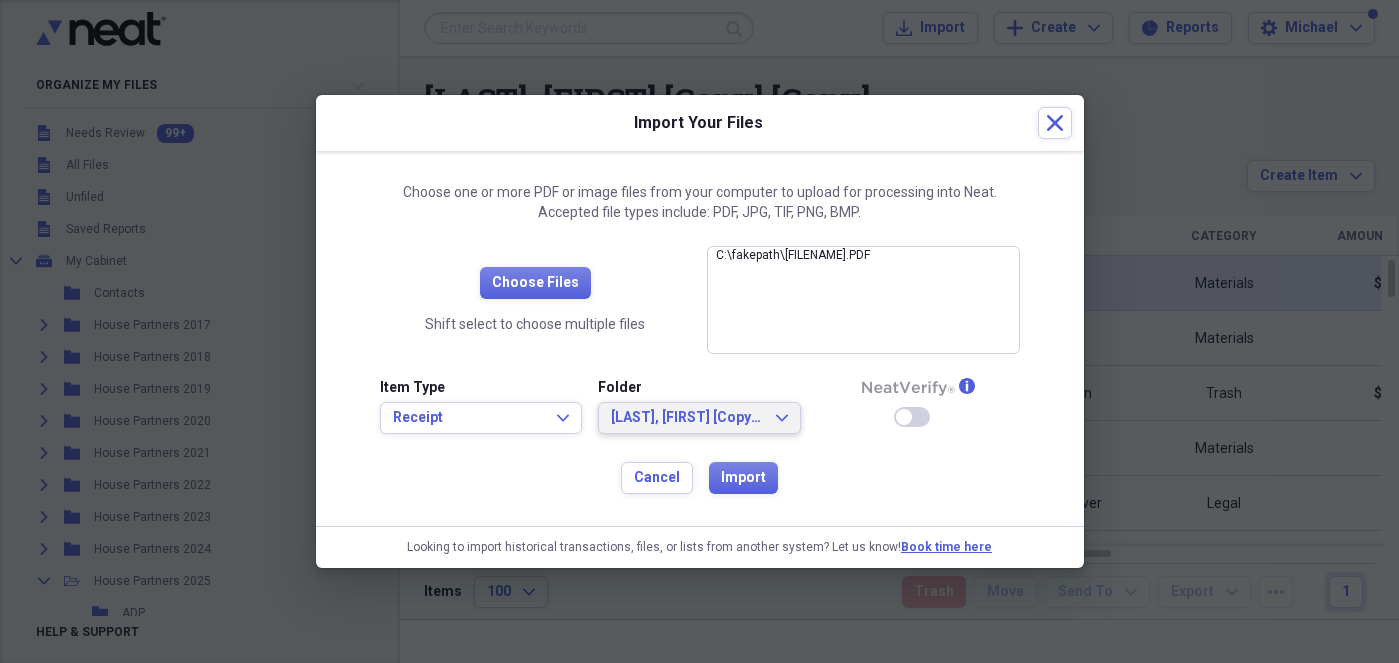 click on "[LAST], [FIRST] [Copy] [Copy]" at bounding box center [687, 418] 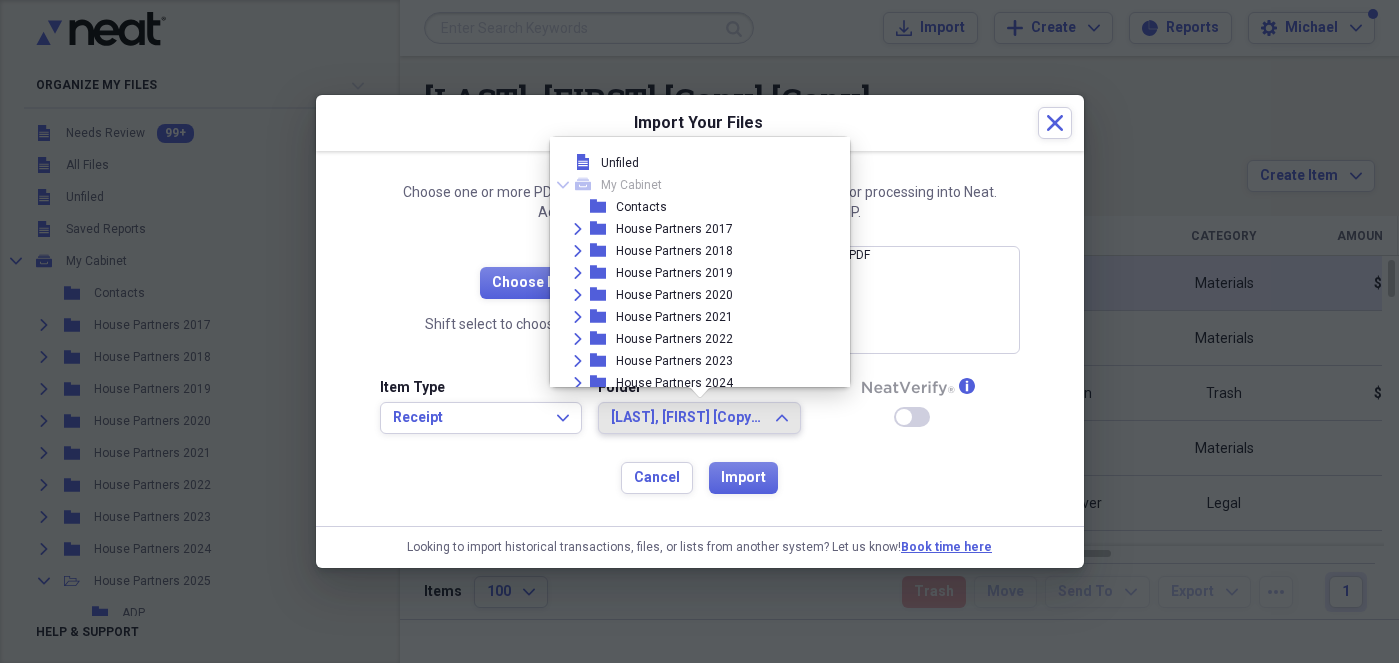 scroll, scrollTop: 1846, scrollLeft: 0, axis: vertical 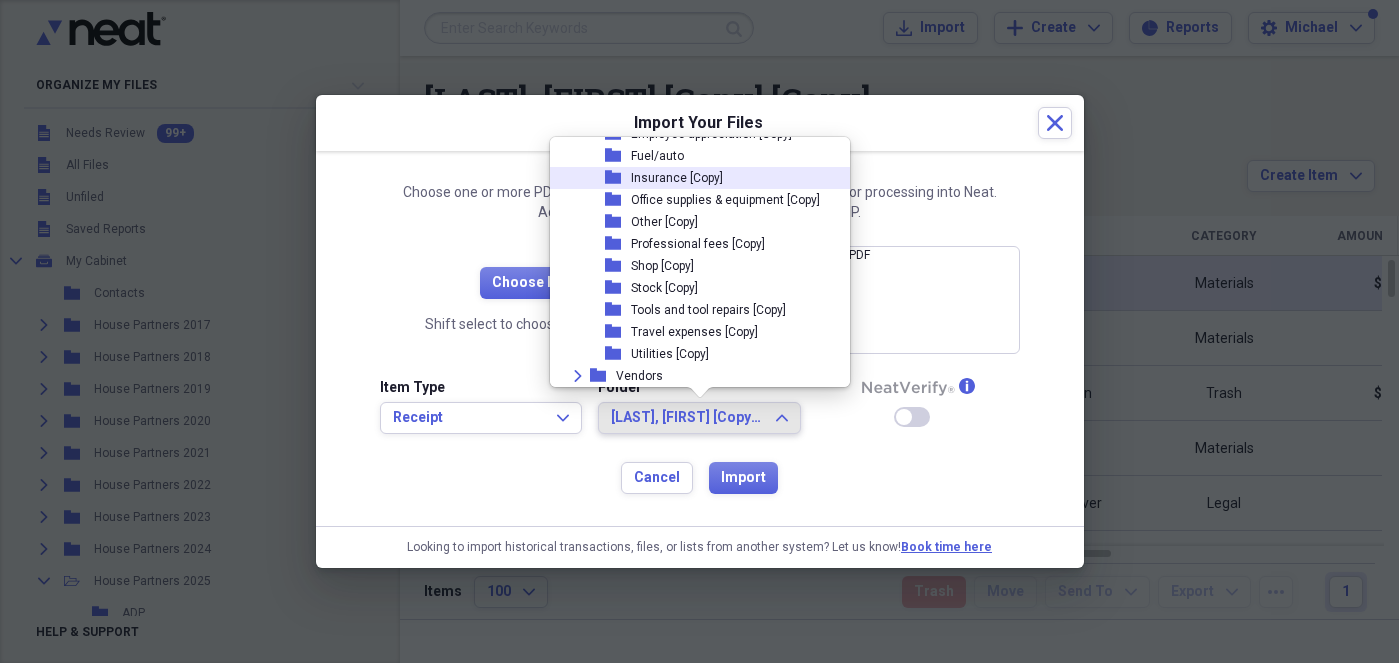 click on "Insurance [Copy]" at bounding box center (677, 178) 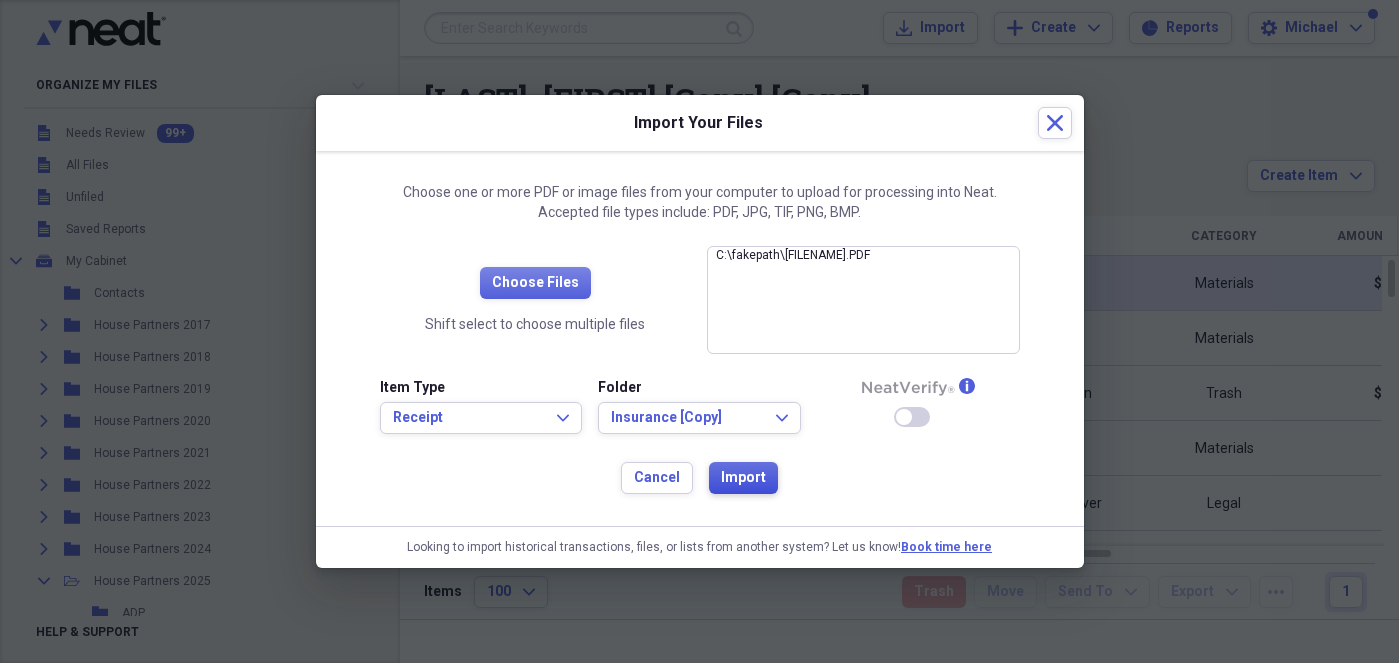 click on "Import" at bounding box center (743, 478) 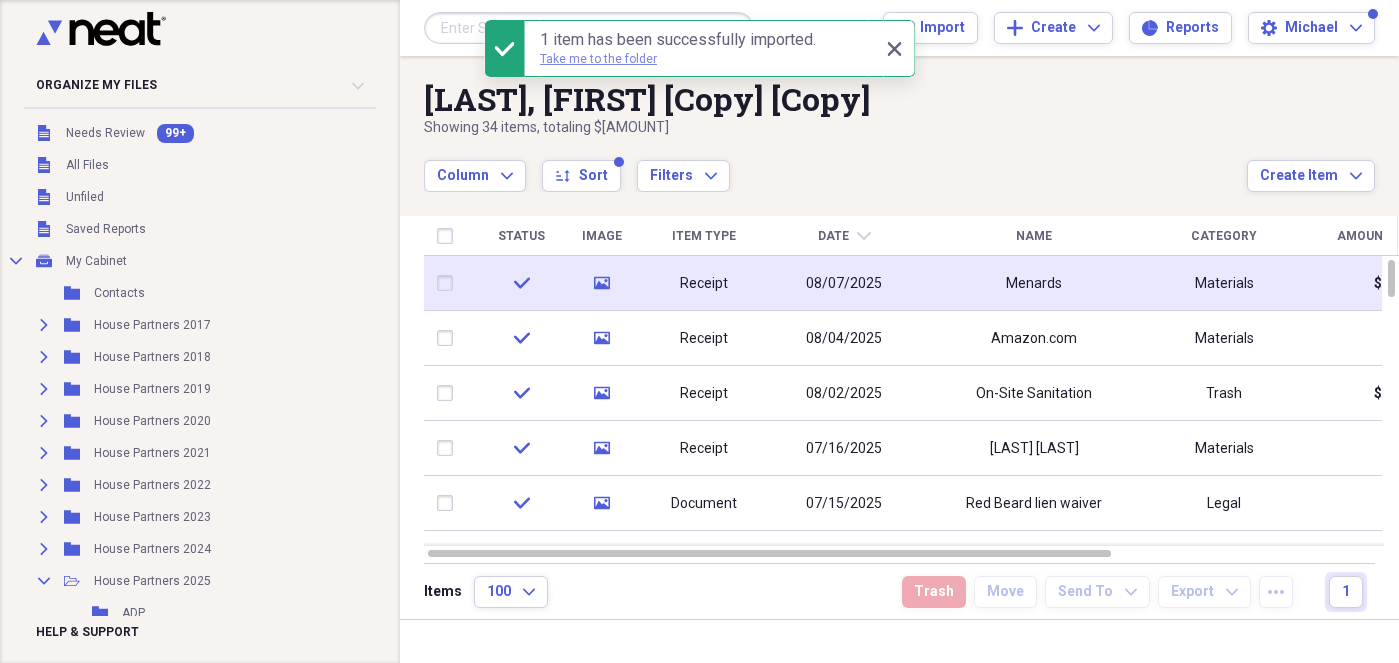click on "Take me to the folder" at bounding box center [598, 59] 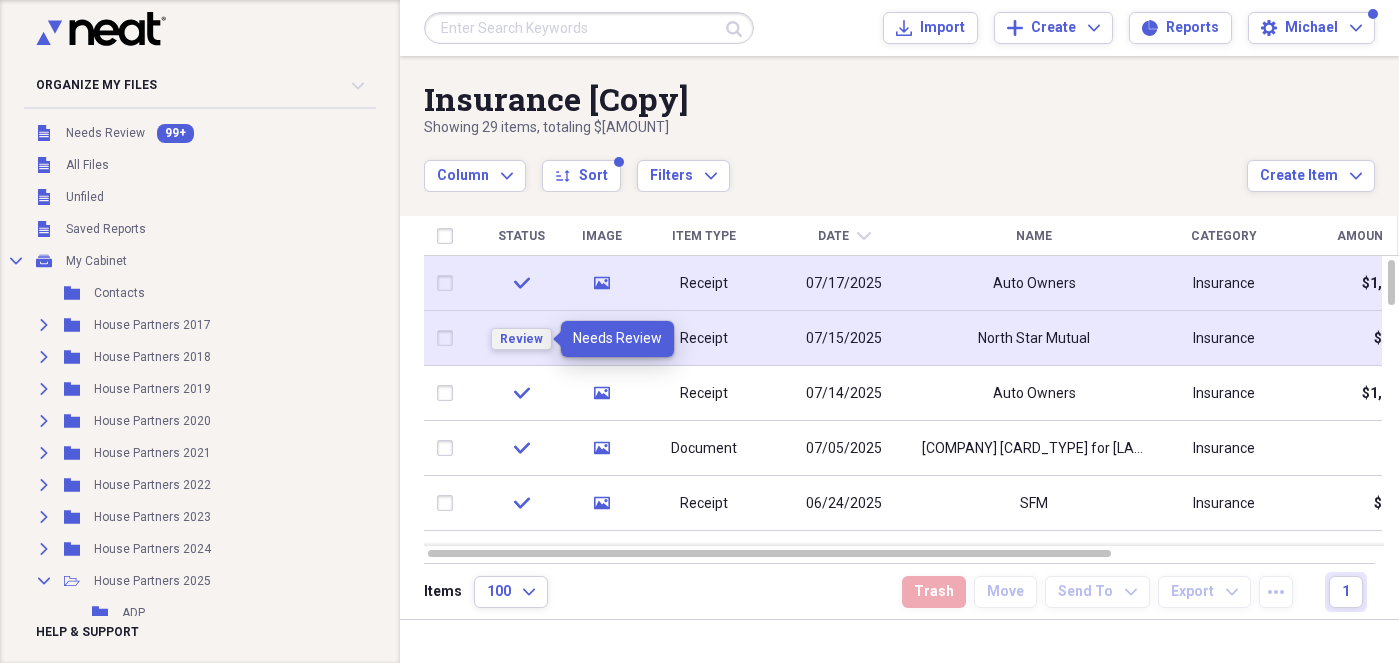 click on "Review" at bounding box center (521, 339) 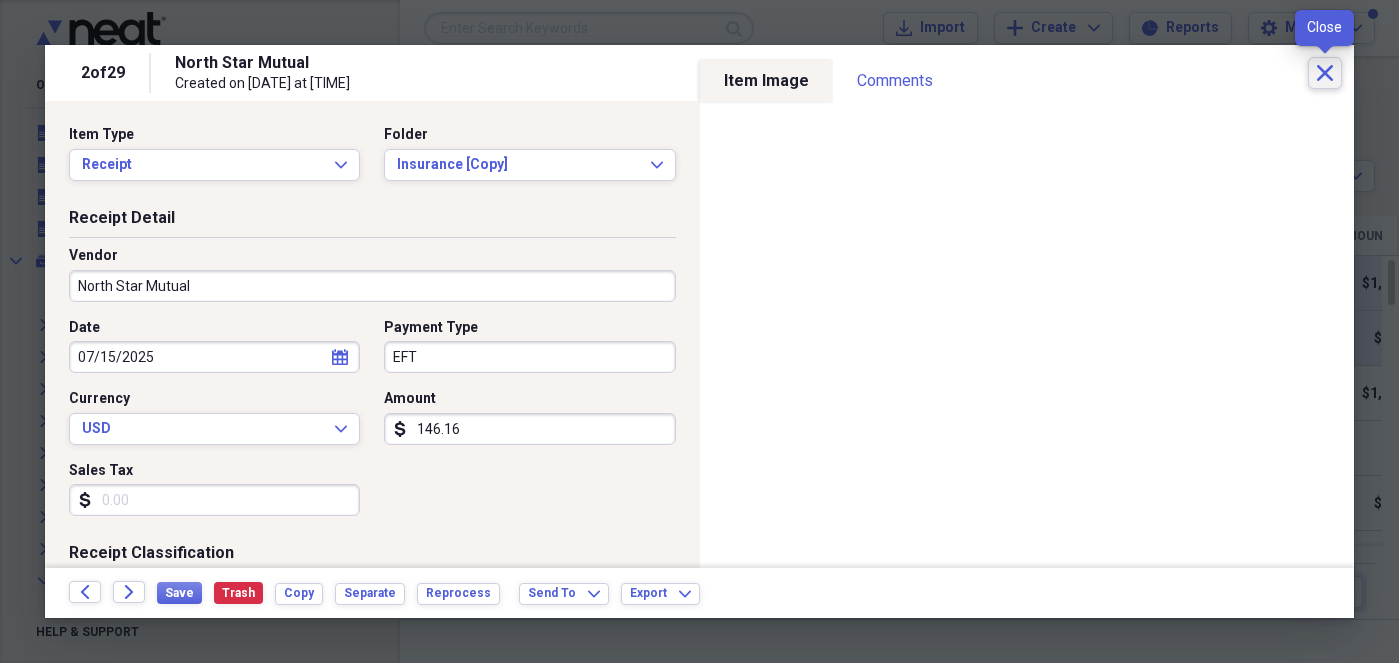 click on "Close" at bounding box center [1325, 73] 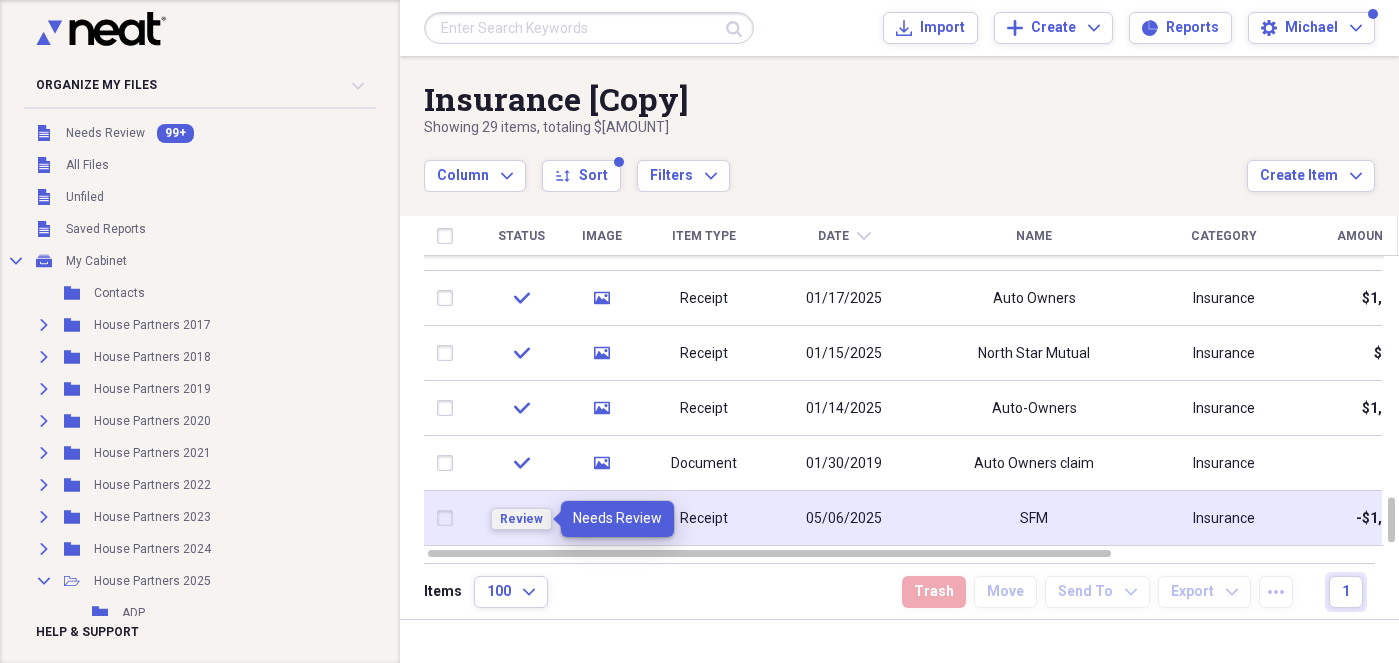 click on "Review" at bounding box center [521, 519] 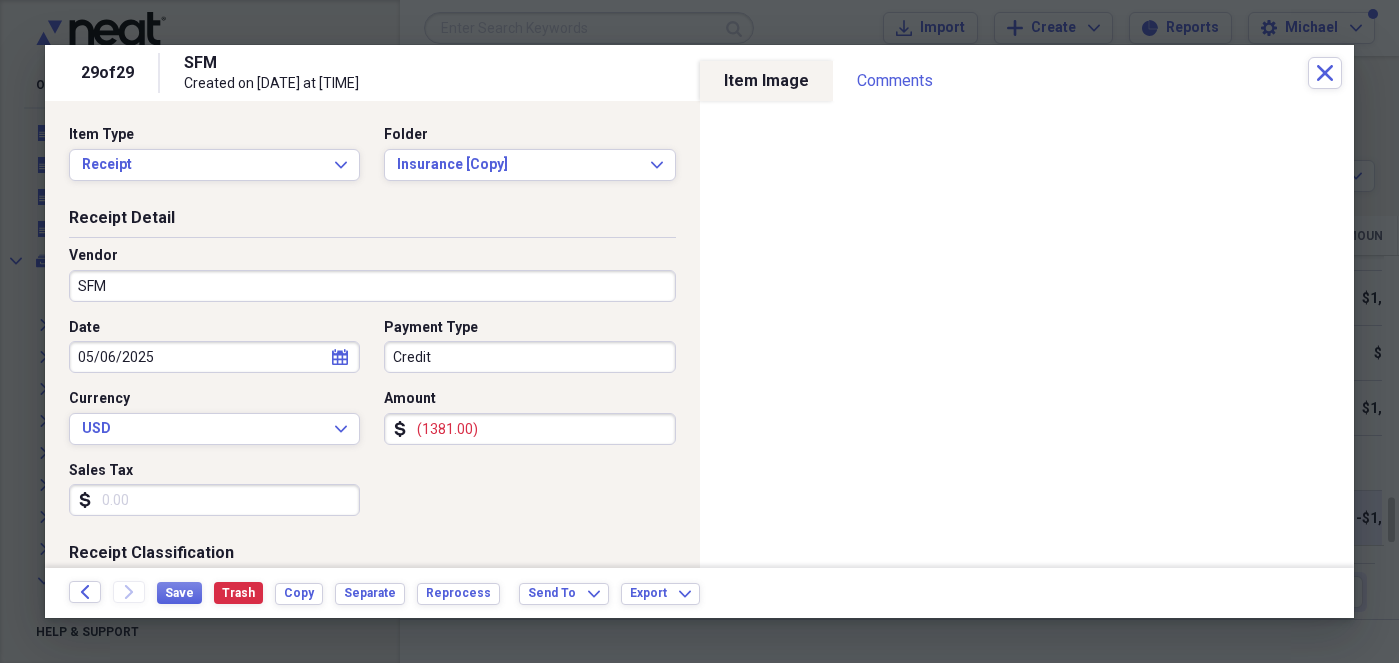 click on "Credit" at bounding box center [529, 357] 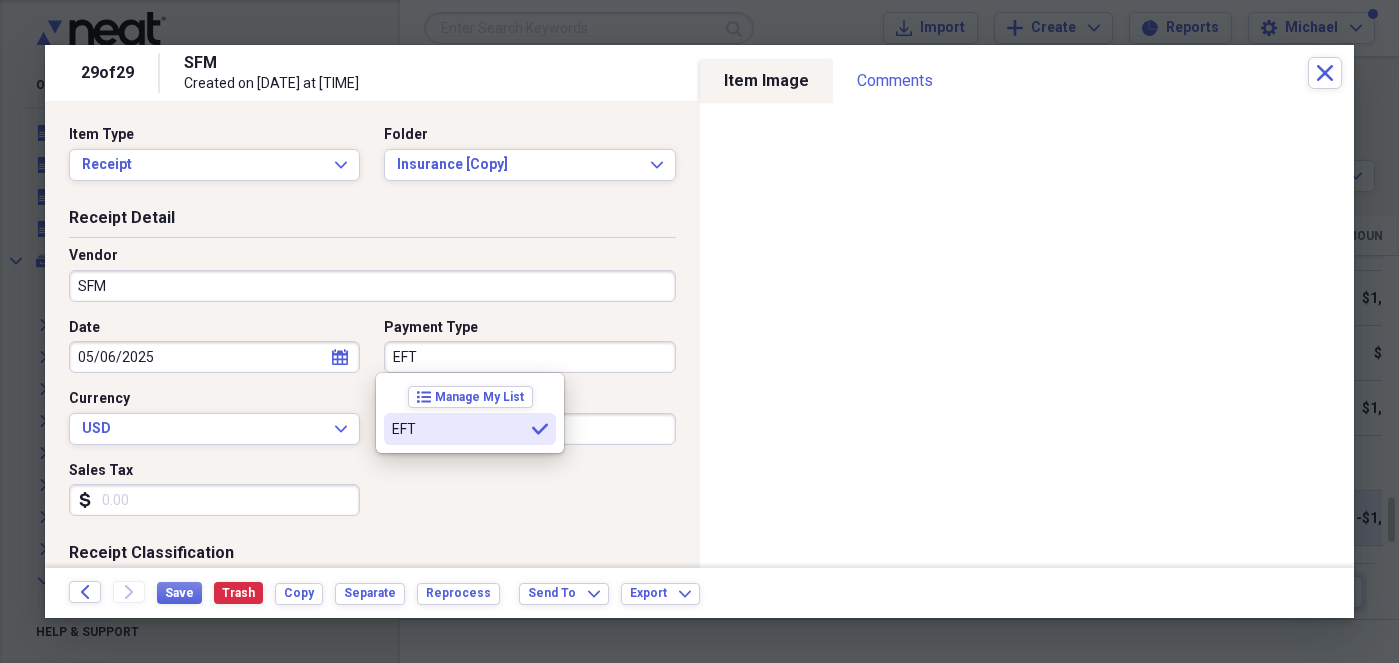 type on "EFT" 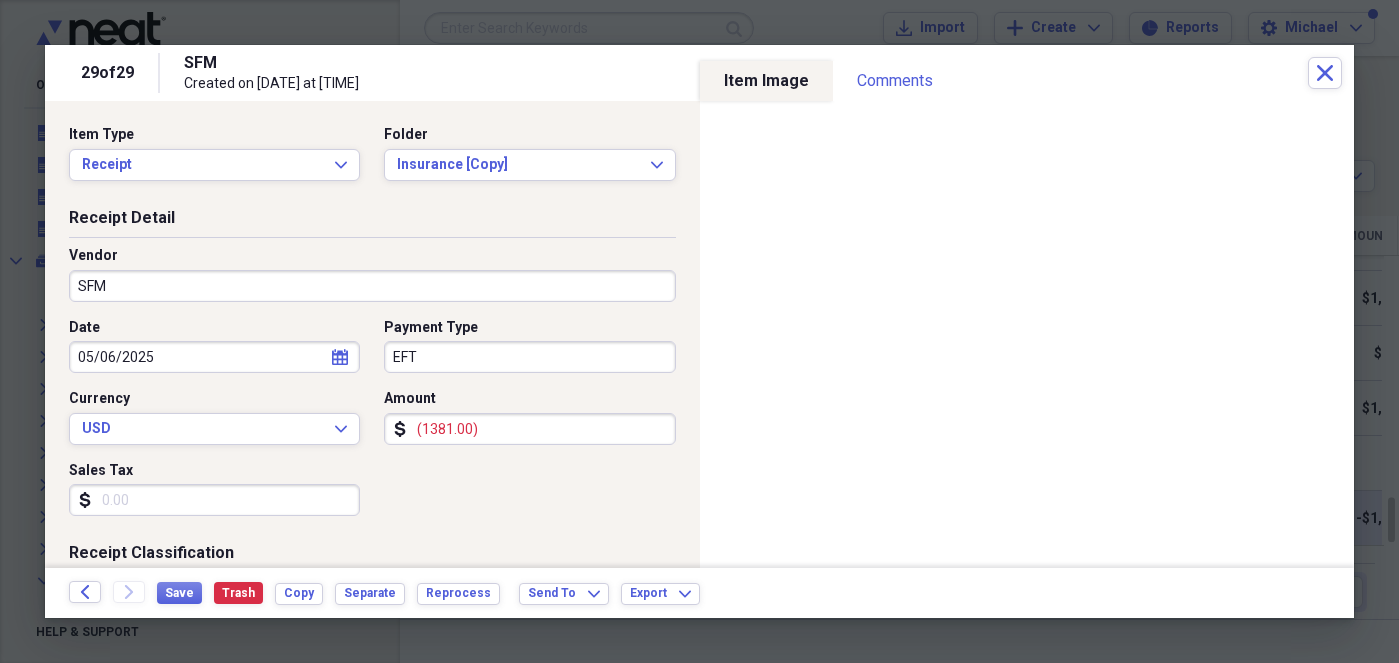 click on "Date [DATE] calendar Calendar Payment Type EFT Currency USD Expand Amount dollar-sign ($[AMOUNT]) Sales Tax dollar-sign" at bounding box center [372, 425] 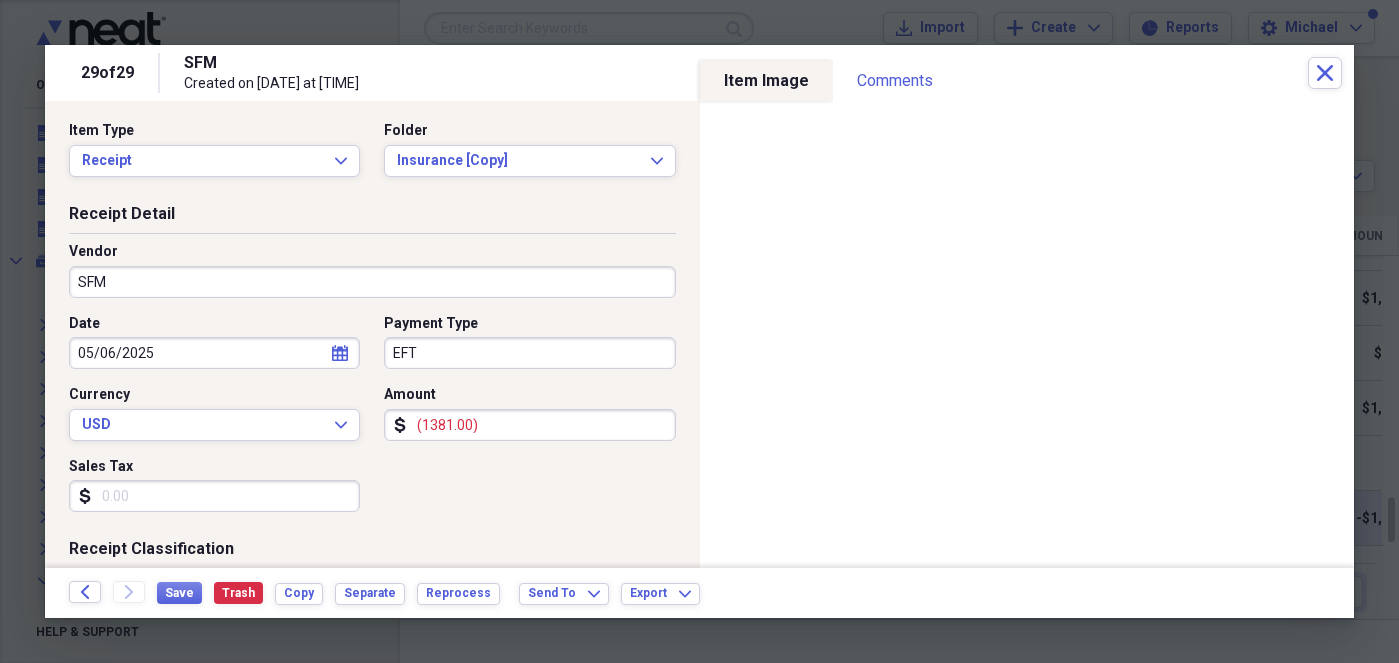 scroll, scrollTop: 0, scrollLeft: 0, axis: both 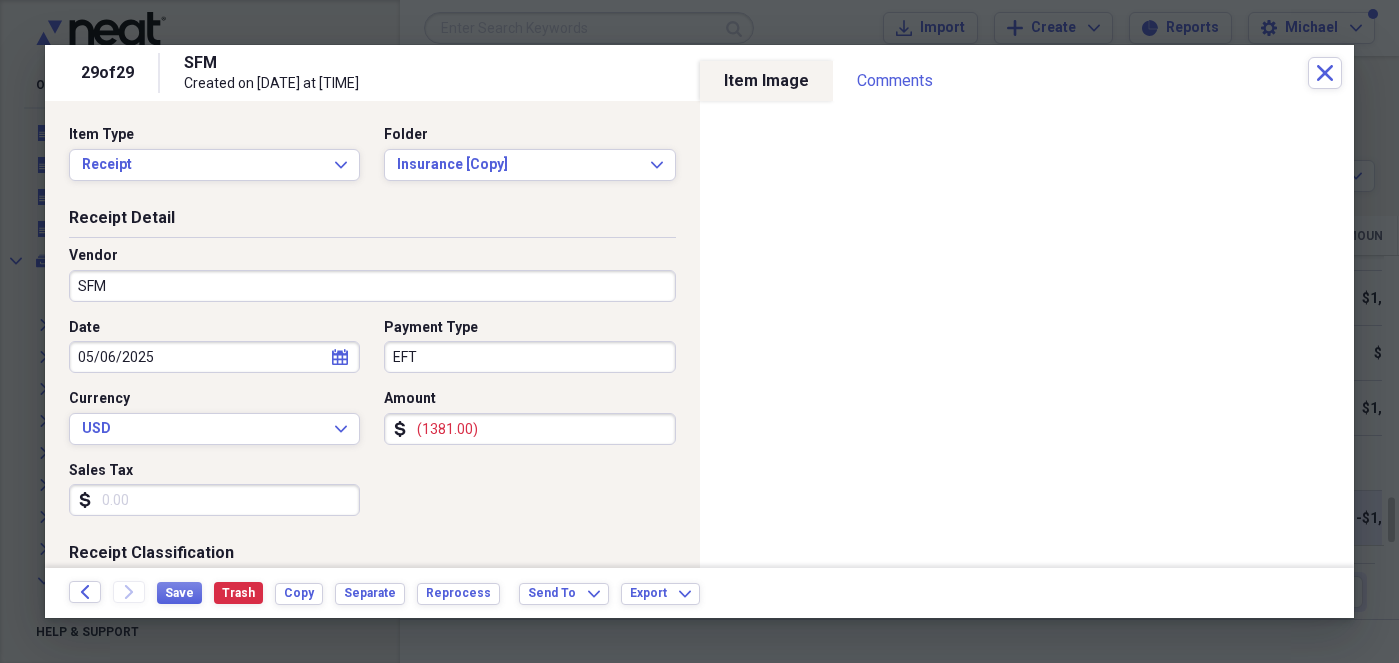 click 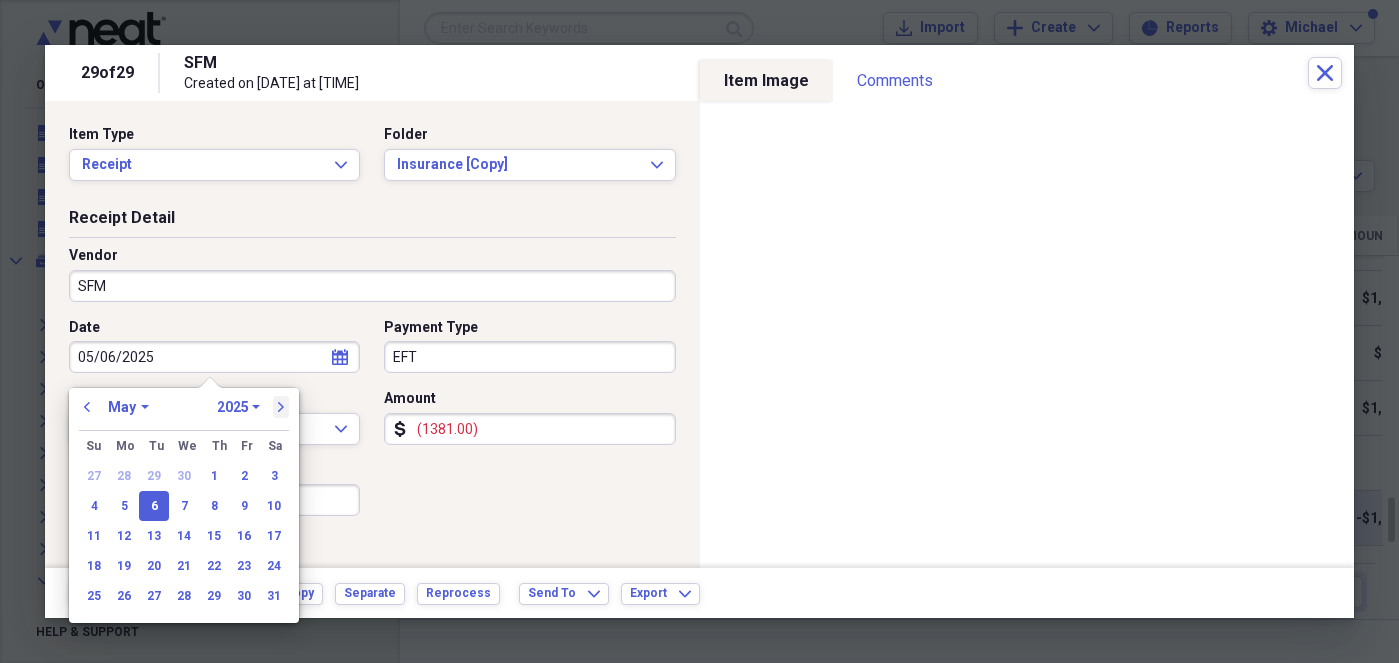 click on "next" at bounding box center (281, 407) 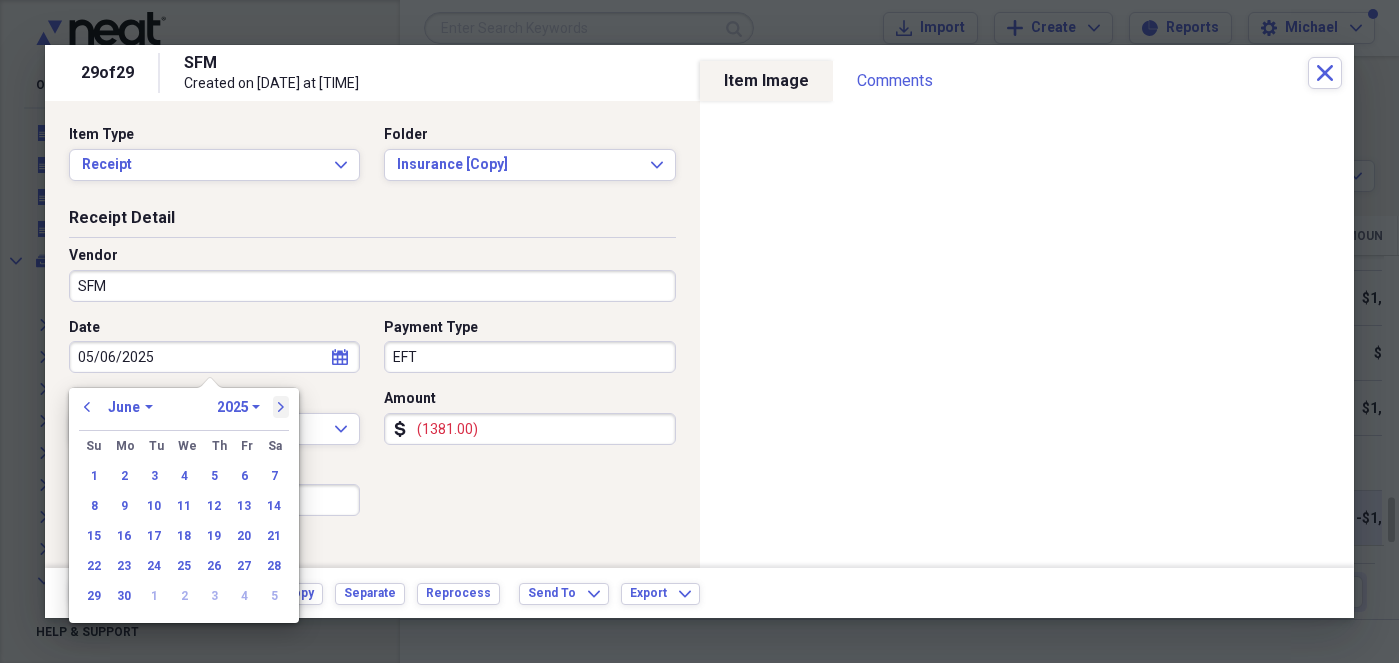 click on "next" at bounding box center (281, 407) 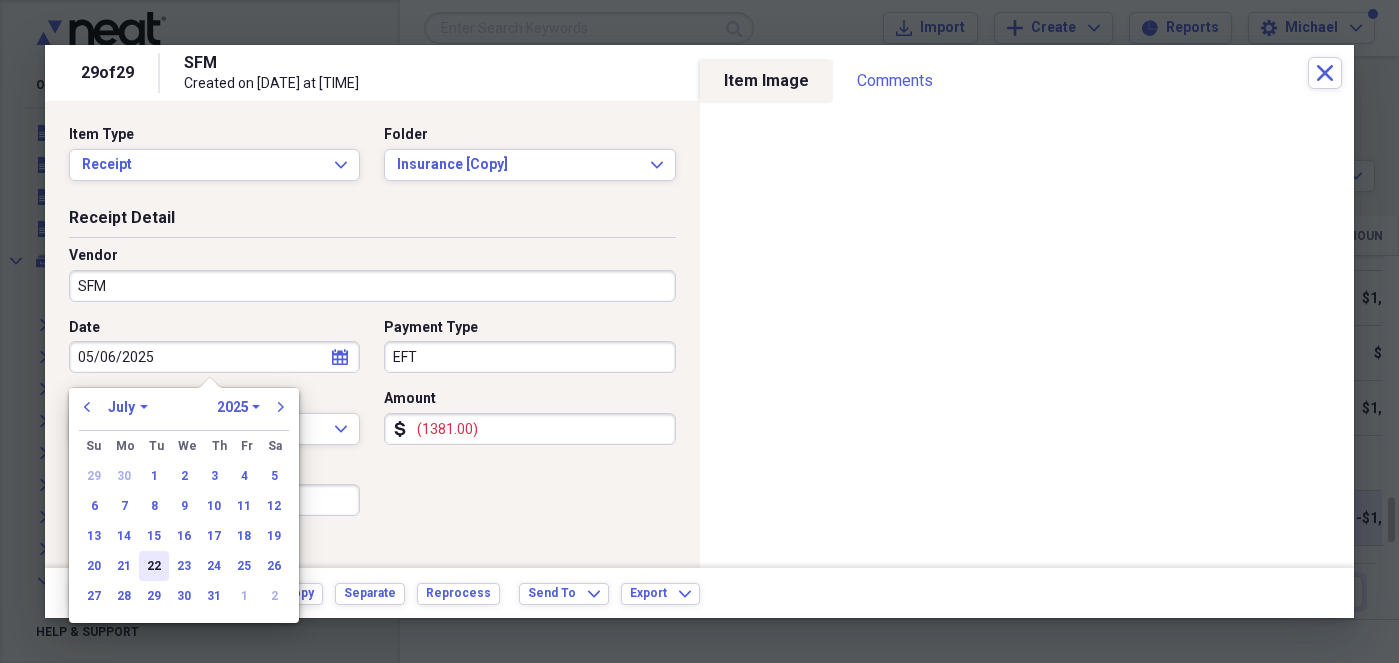 click on "22" at bounding box center [154, 566] 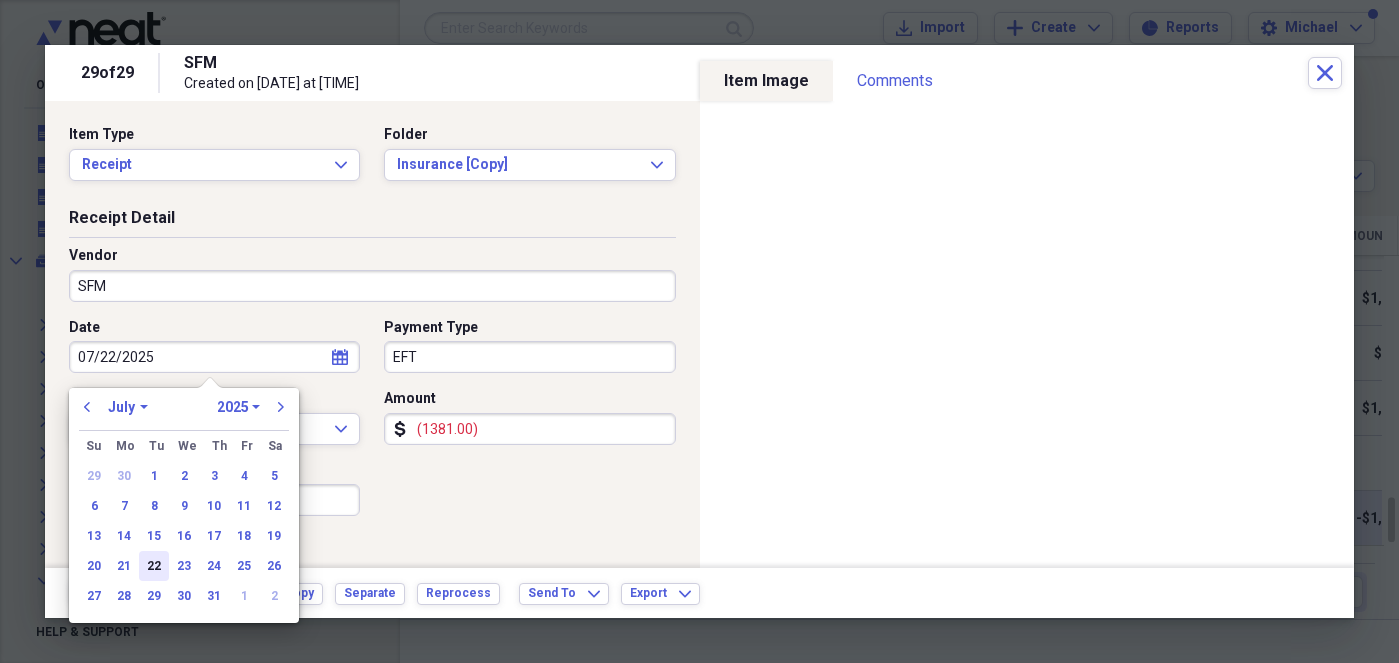 type on "07/22/2025" 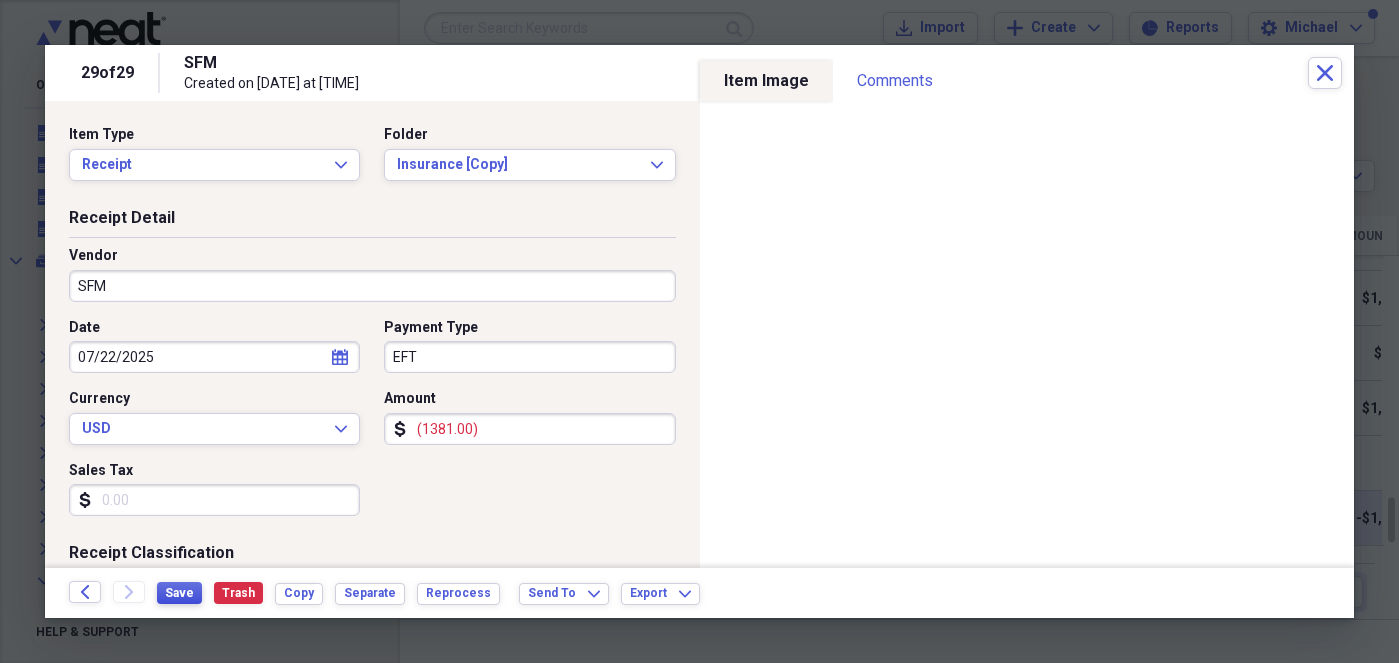 click on "Save" at bounding box center [179, 593] 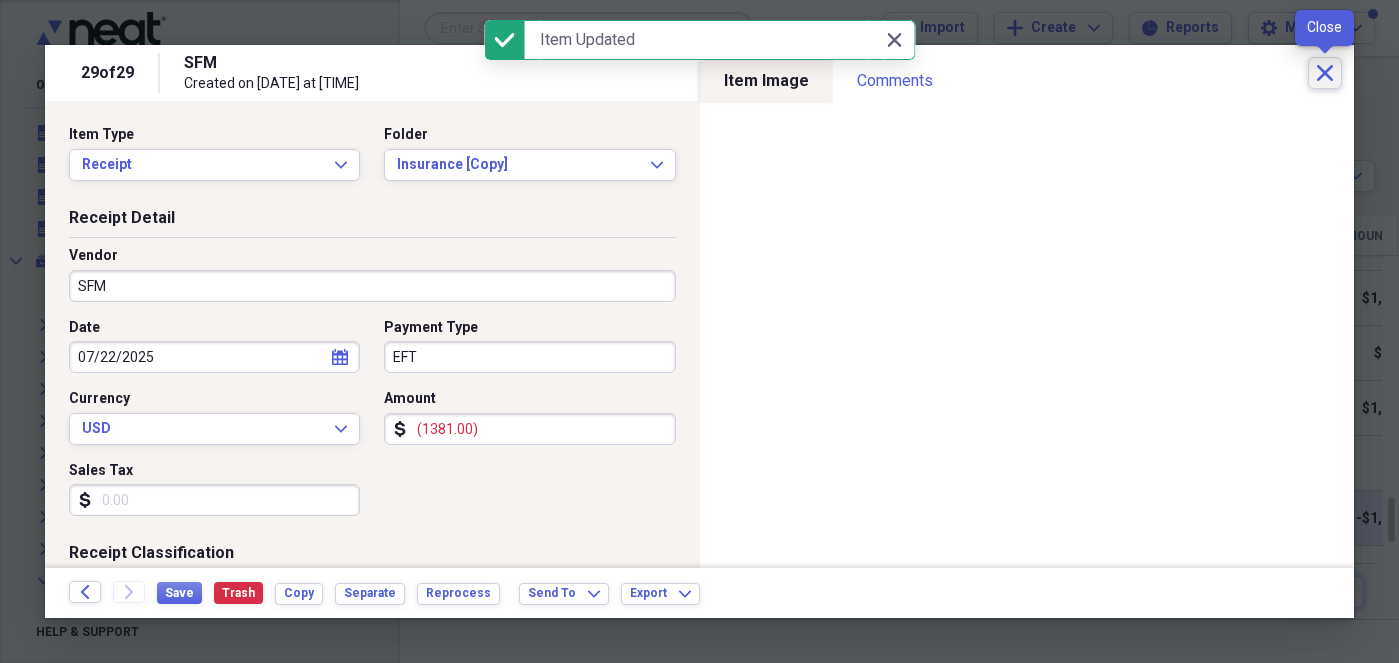 click on "Close" at bounding box center [1325, 73] 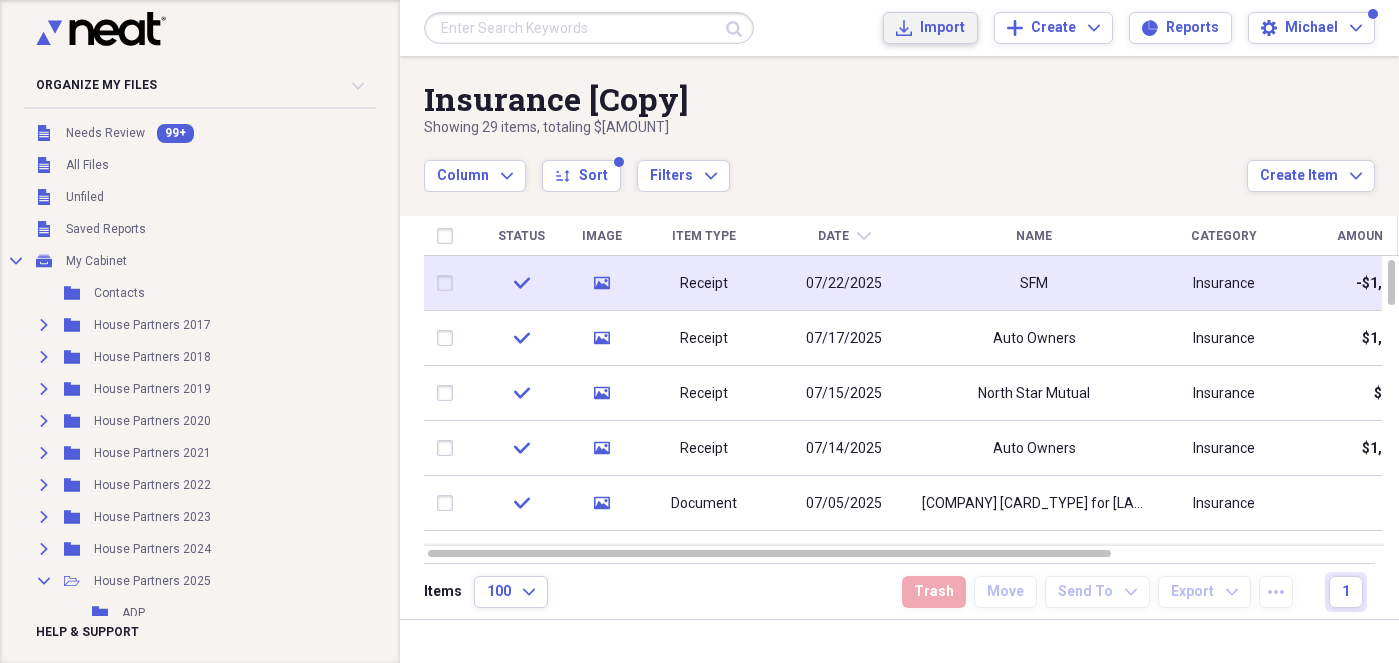 click on "Import" at bounding box center [942, 28] 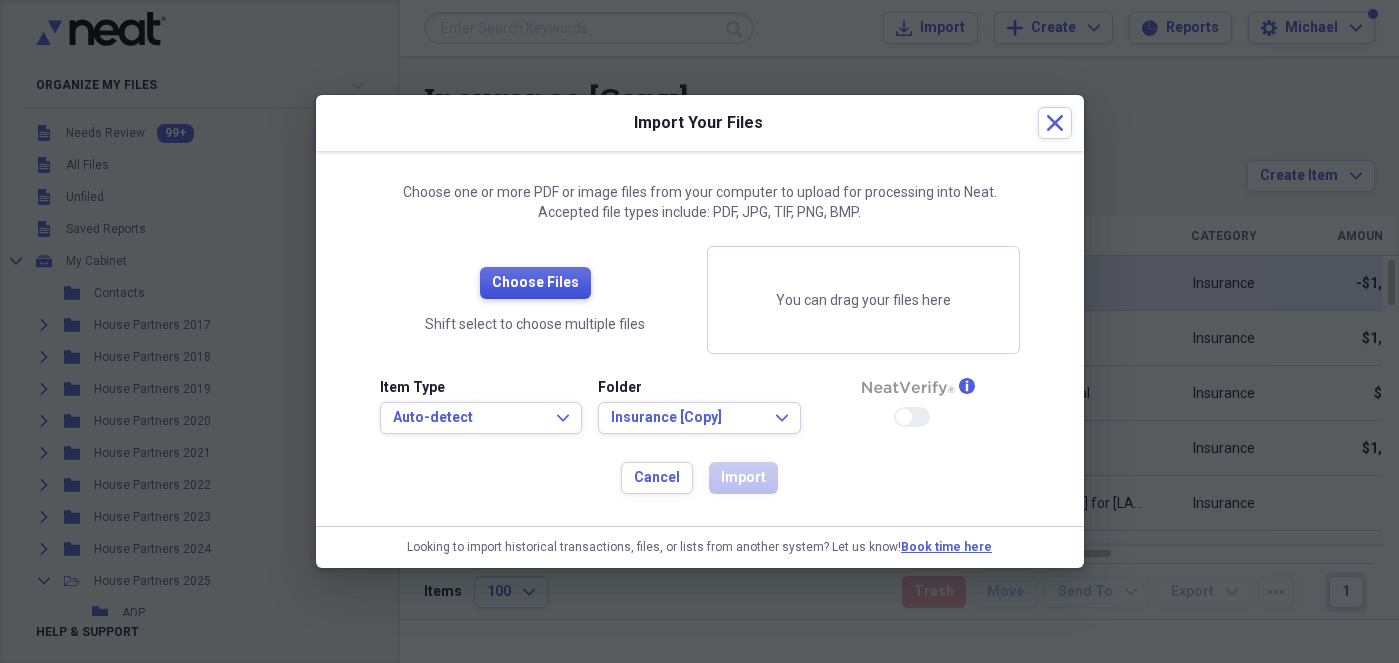 click on "Choose Files" at bounding box center [535, 283] 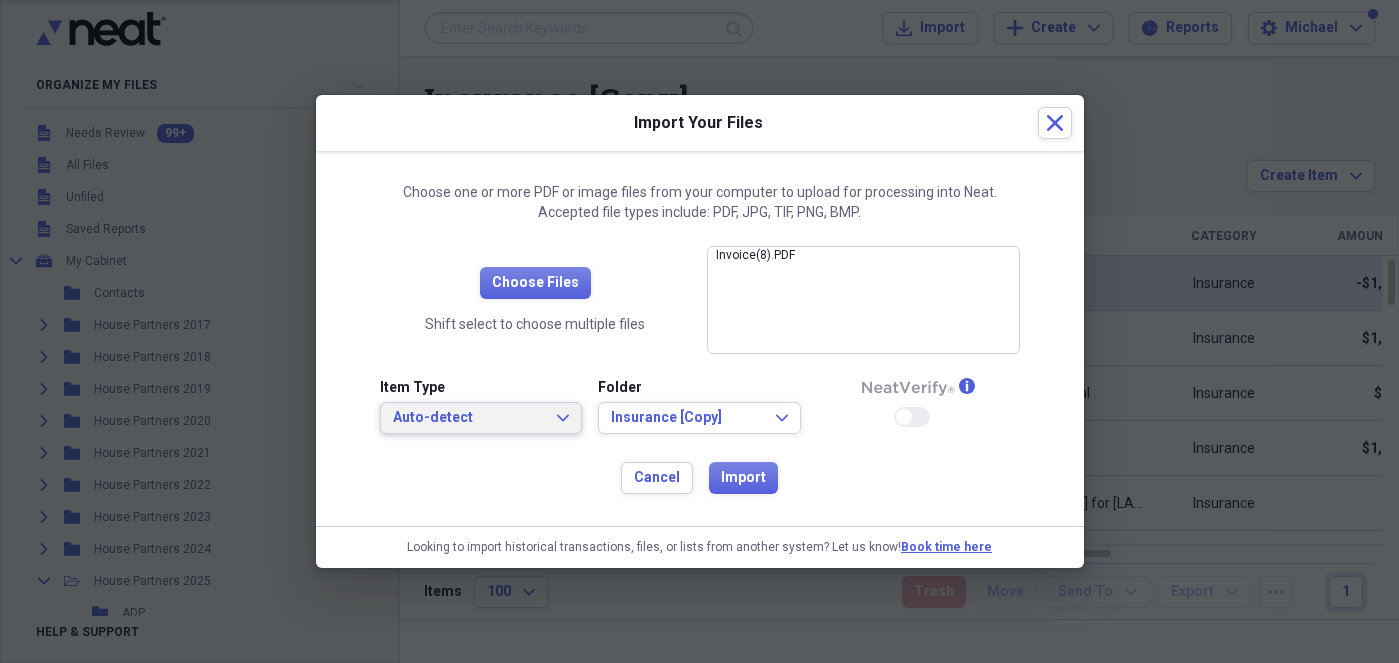 click on "Auto-detect" at bounding box center [469, 418] 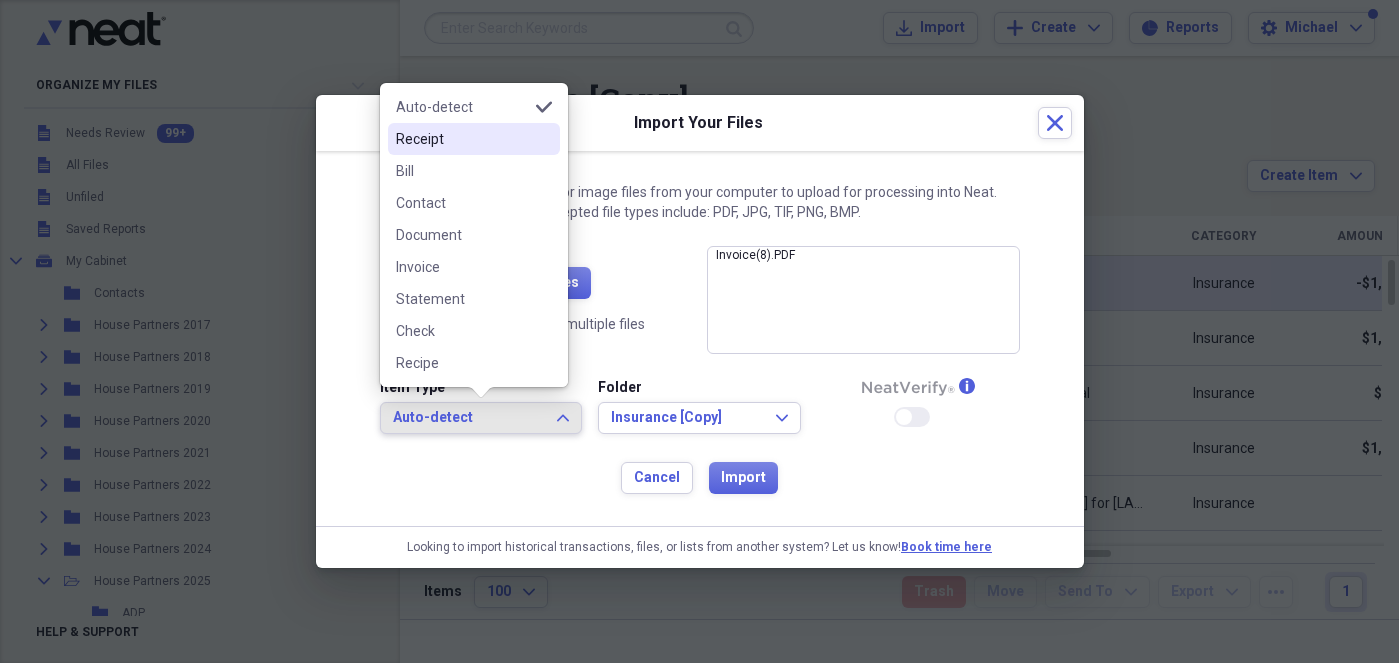 click on "Receipt" at bounding box center [462, 139] 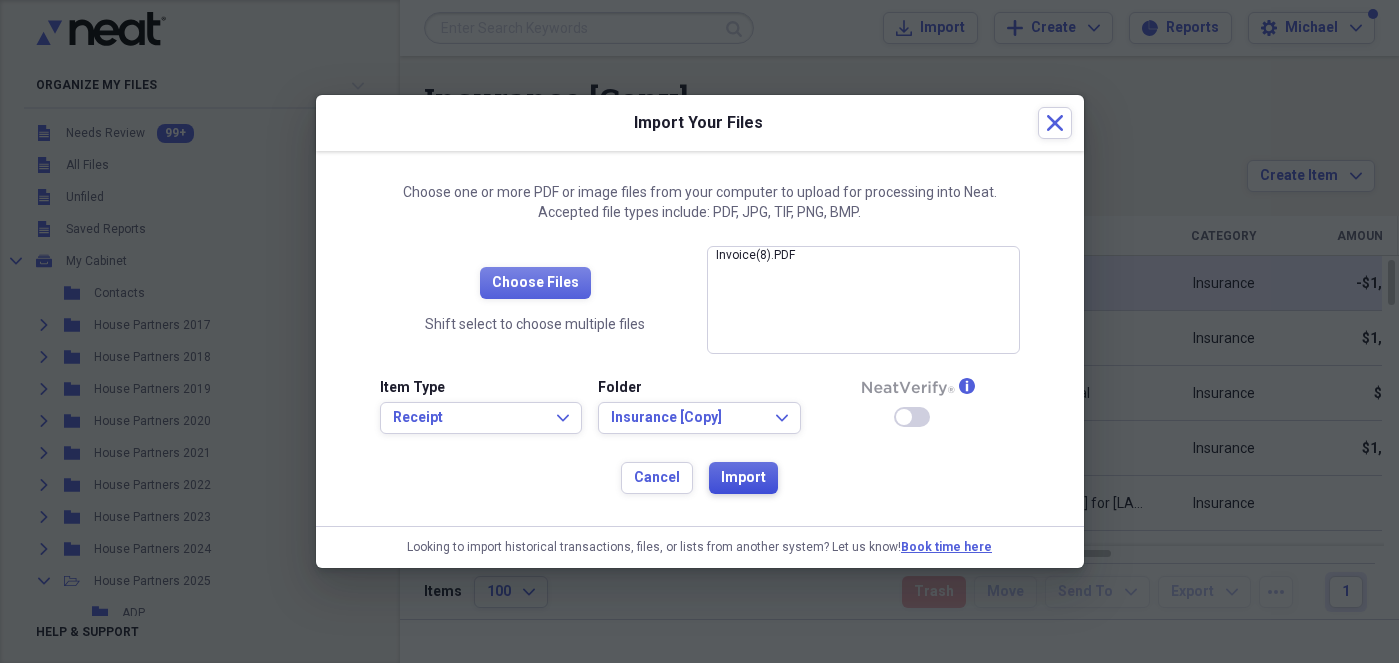 click on "Import" at bounding box center [743, 478] 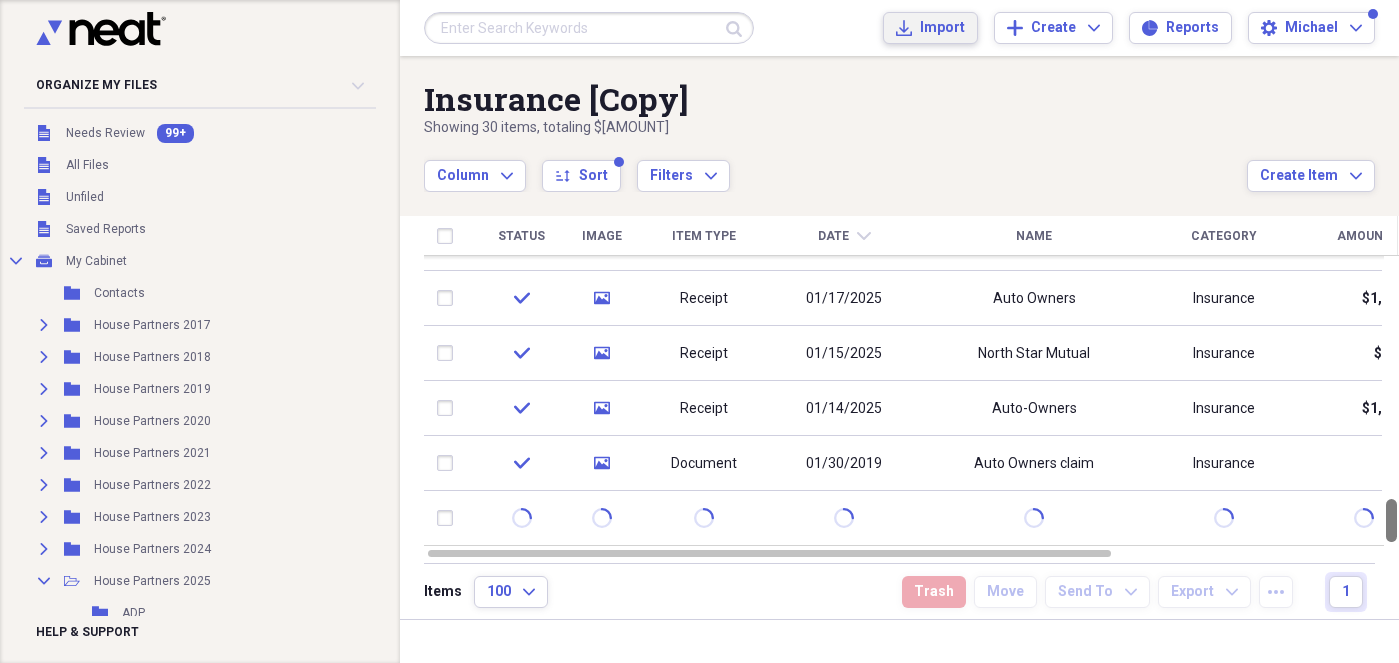 drag, startPoint x: 1394, startPoint y: 286, endPoint x: 1391, endPoint y: 582, distance: 296.0152 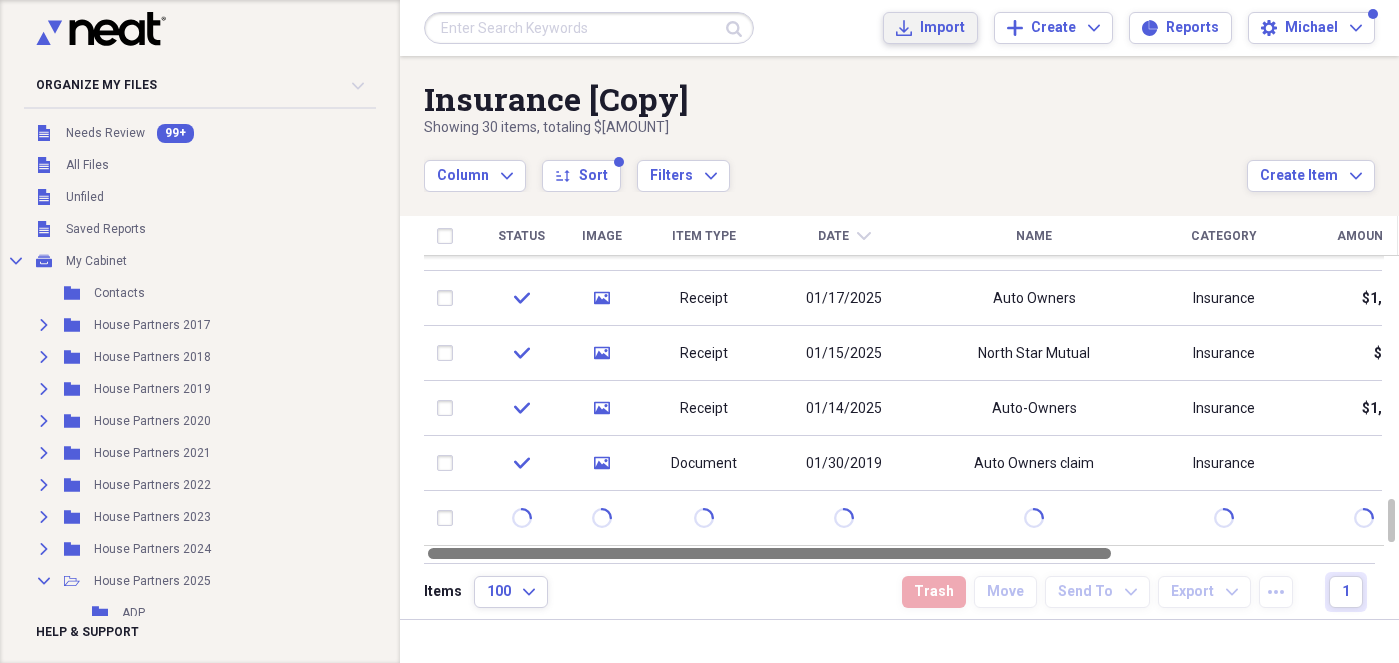 drag, startPoint x: 1019, startPoint y: 557, endPoint x: 915, endPoint y: 549, distance: 104.307236 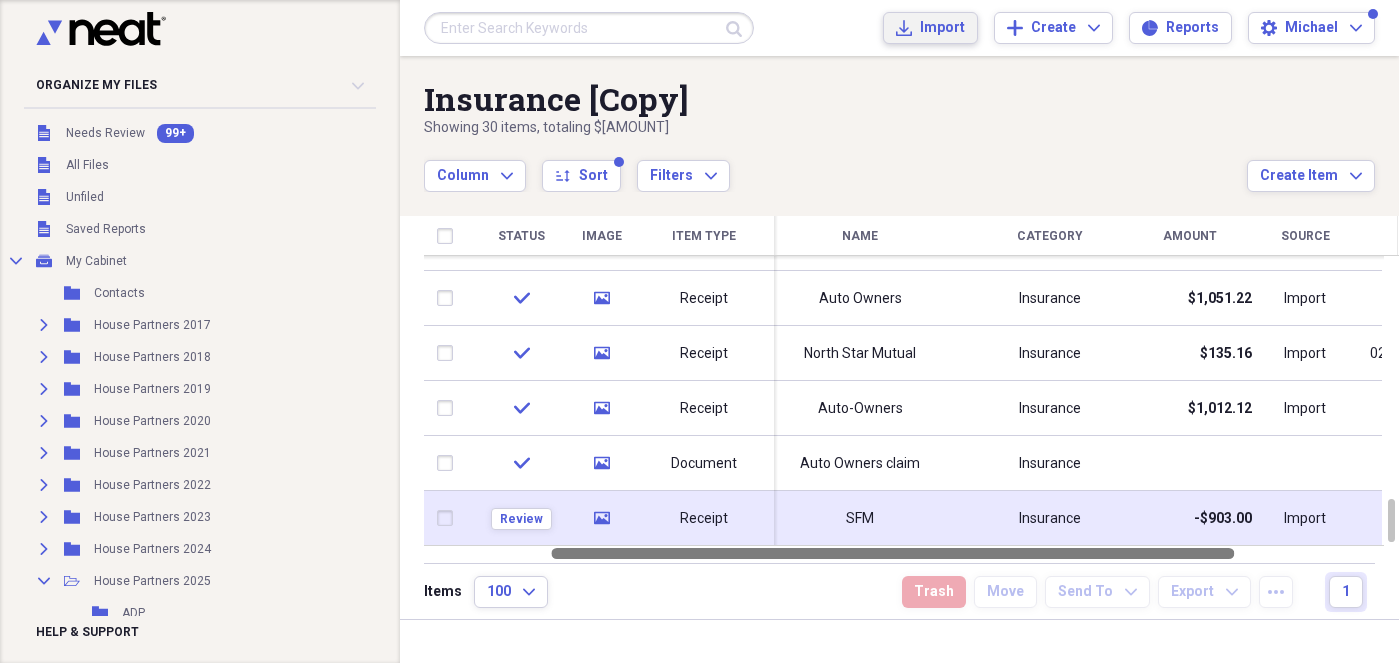 drag, startPoint x: 988, startPoint y: 553, endPoint x: 1112, endPoint y: 545, distance: 124.2578 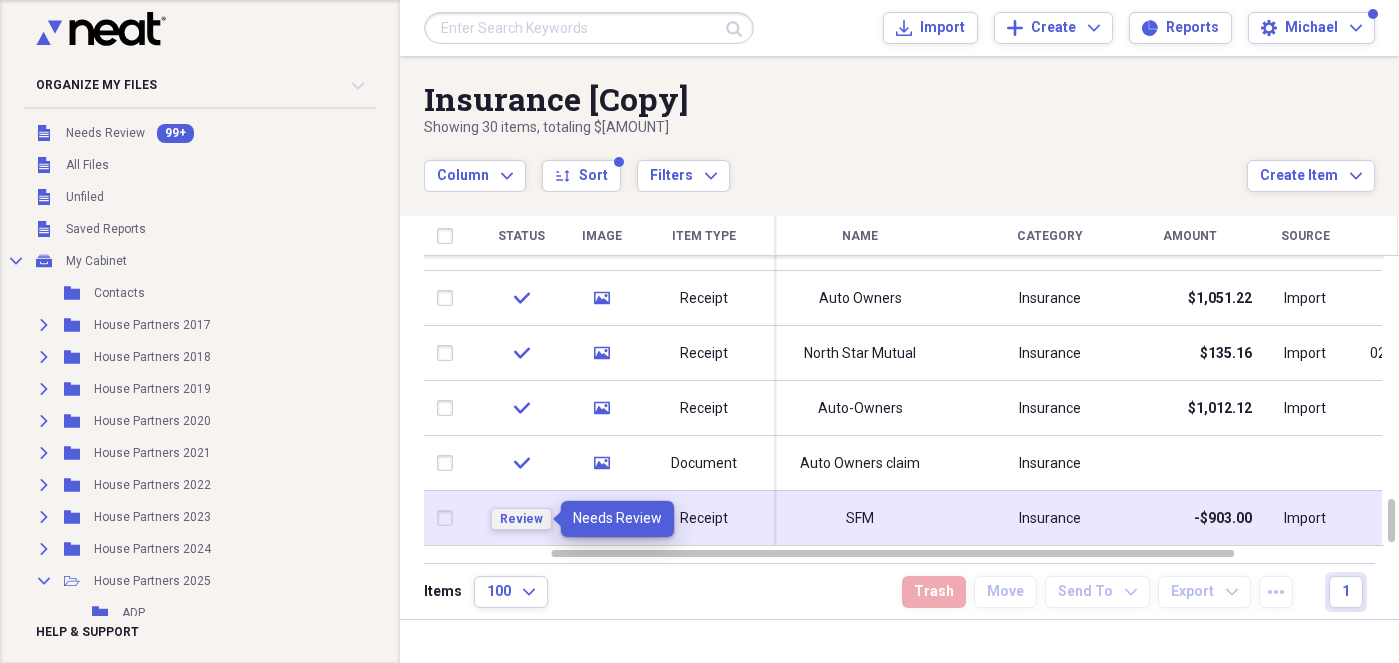 click on "Review" at bounding box center (521, 519) 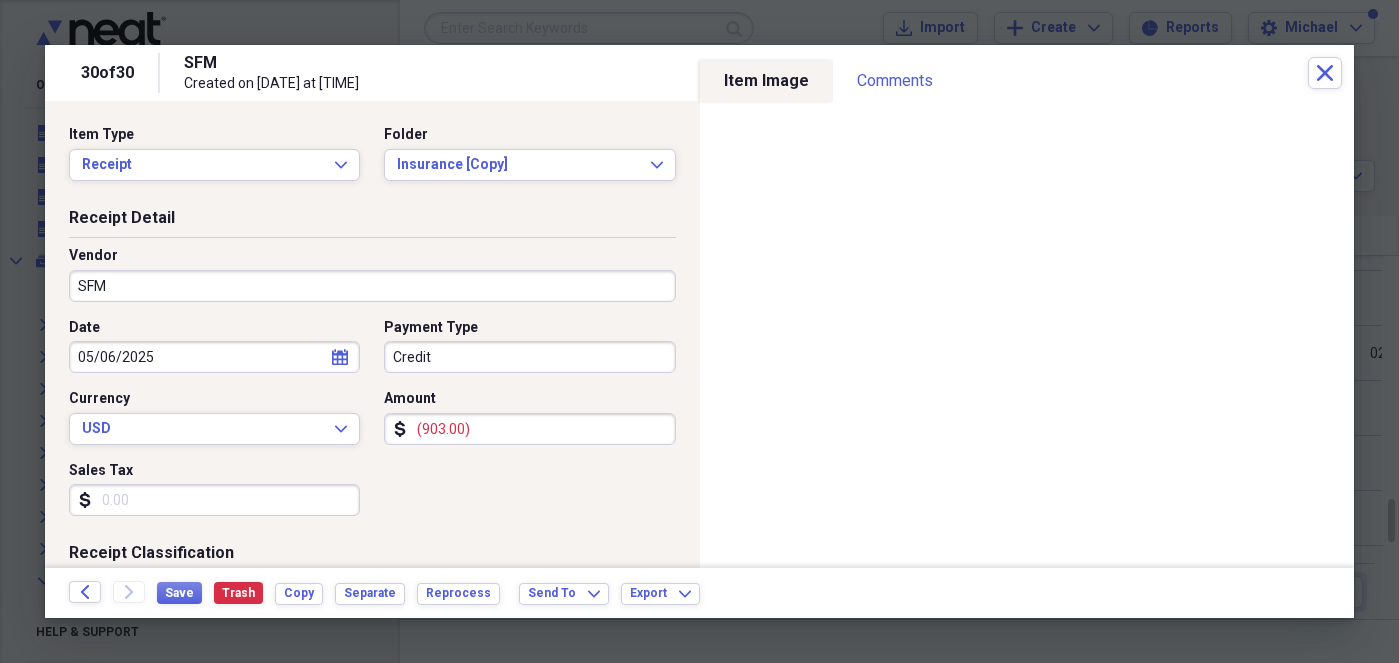 click 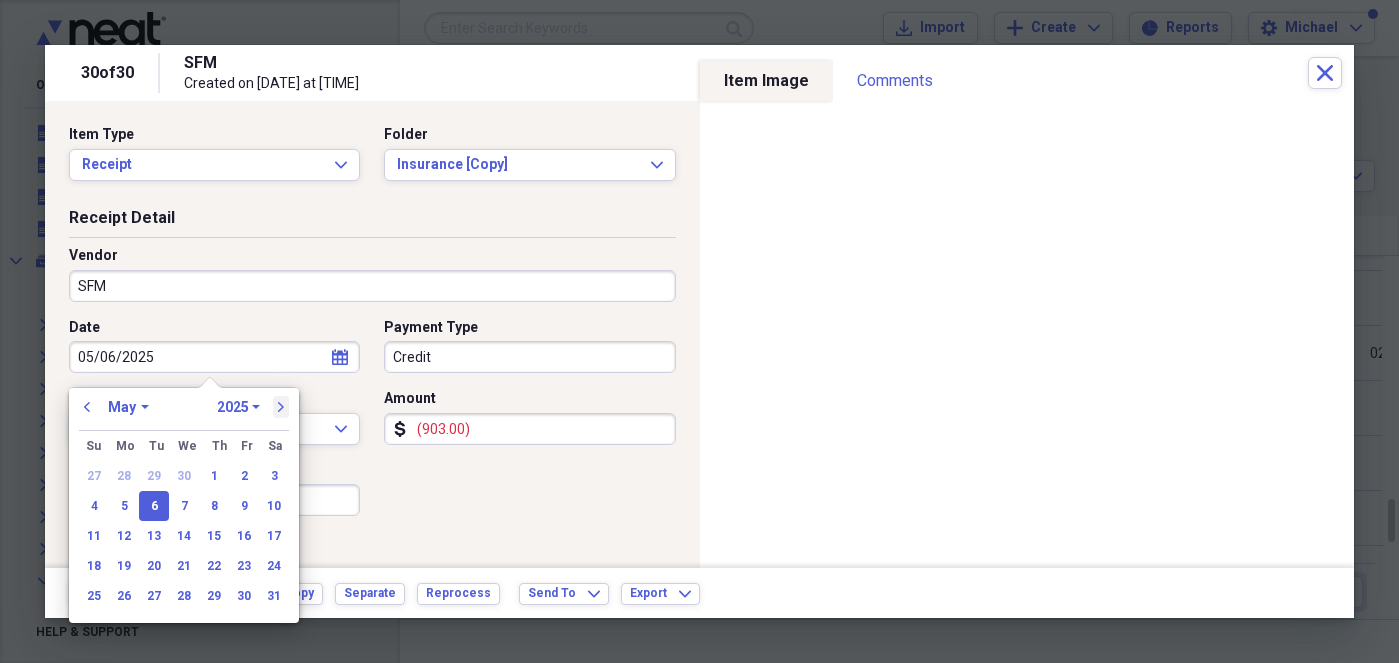 click on "next" at bounding box center [281, 407] 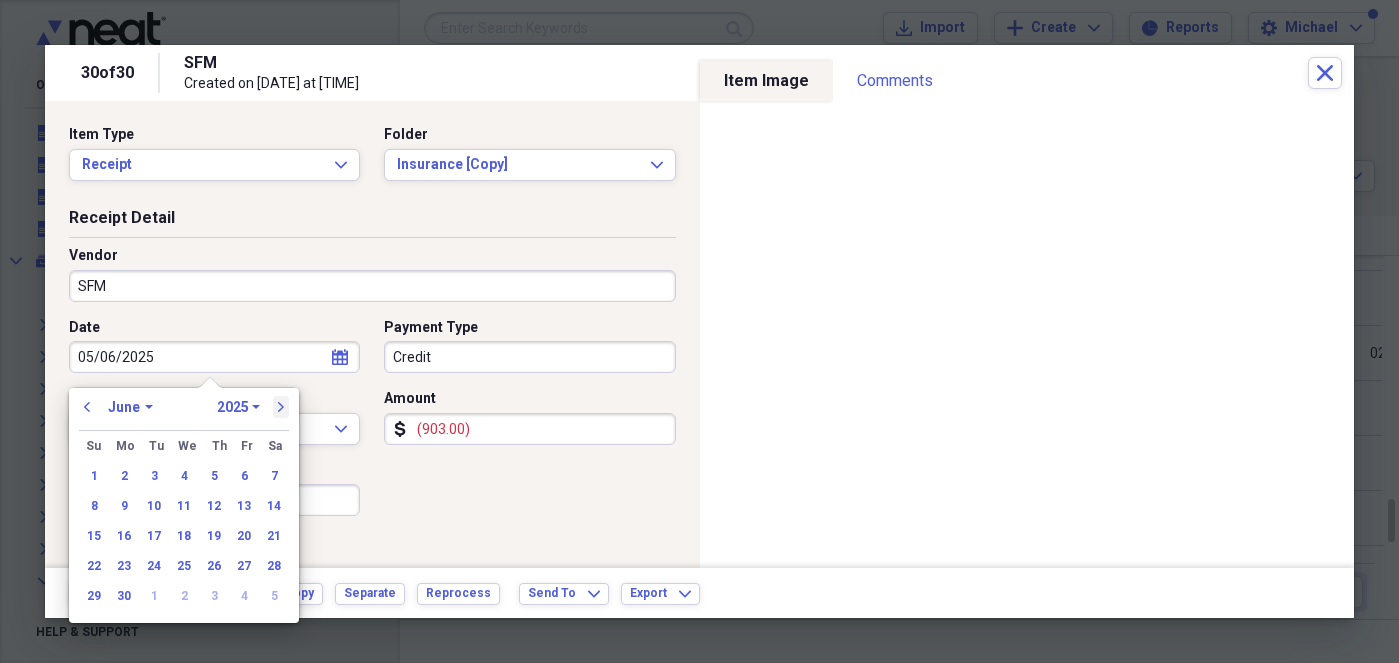 click on "next" at bounding box center (281, 407) 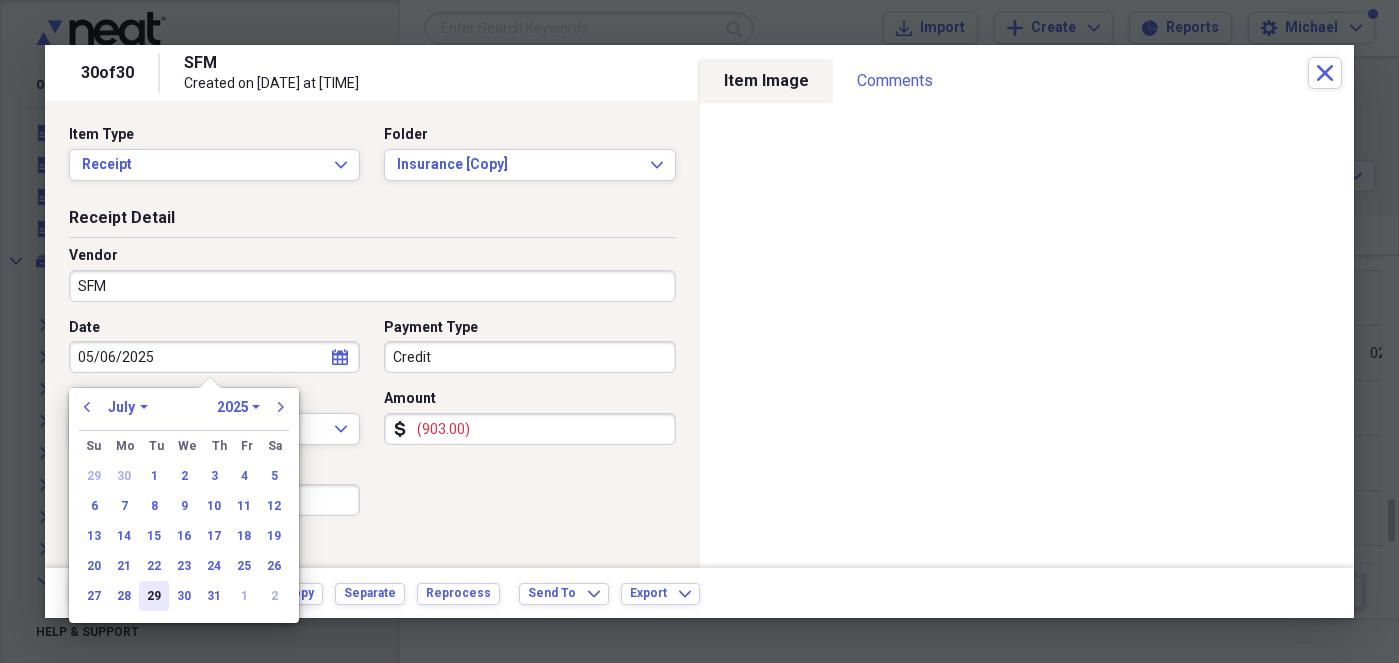 click on "29" at bounding box center [154, 596] 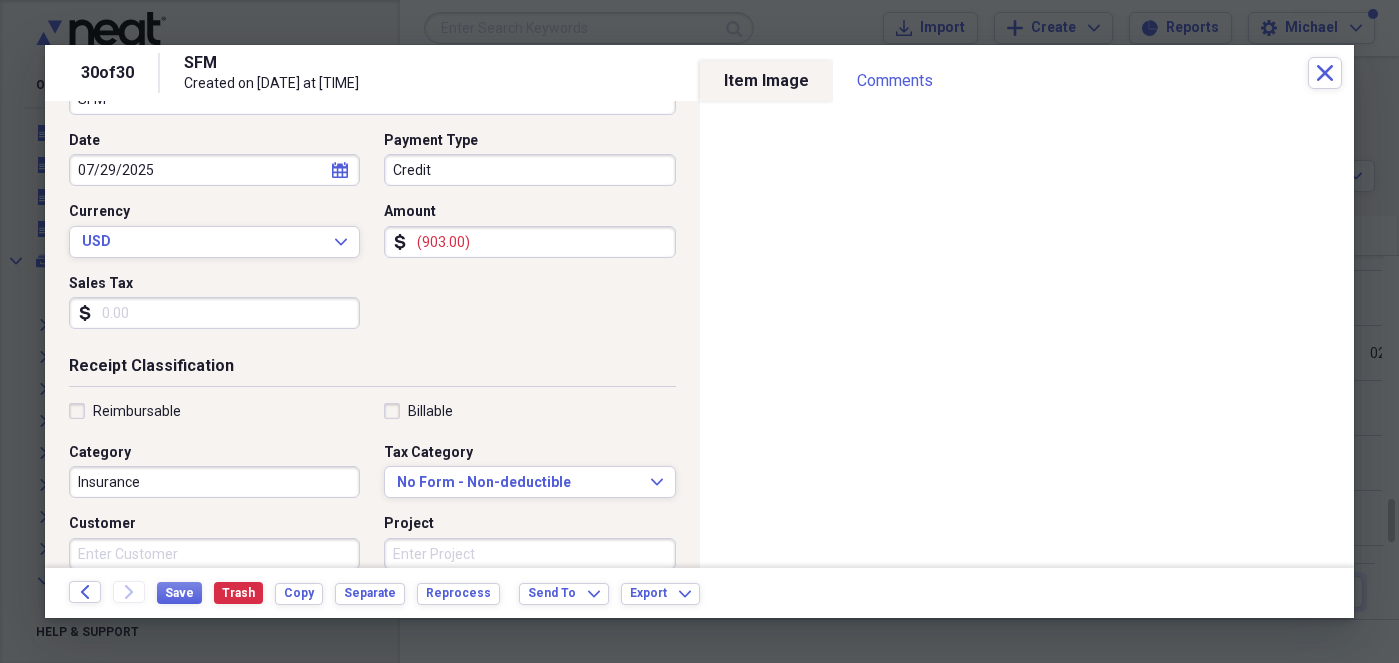 scroll, scrollTop: 228, scrollLeft: 0, axis: vertical 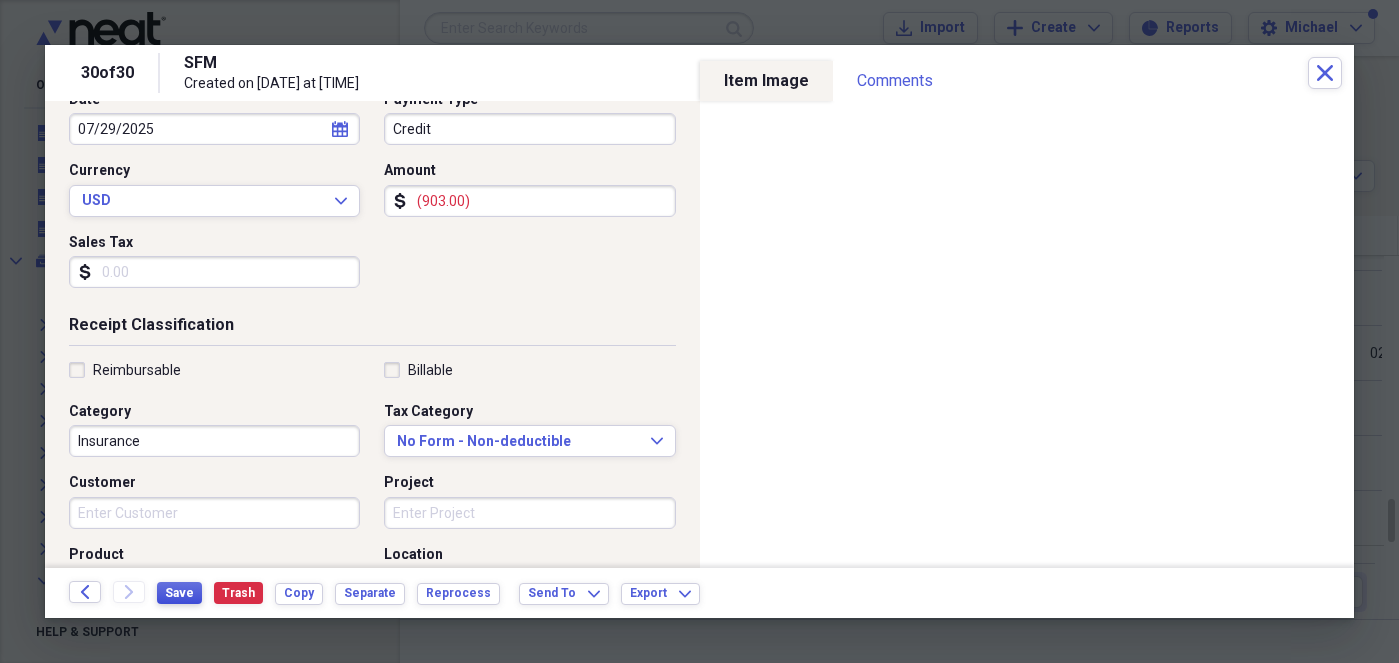 click on "Save" at bounding box center [179, 593] 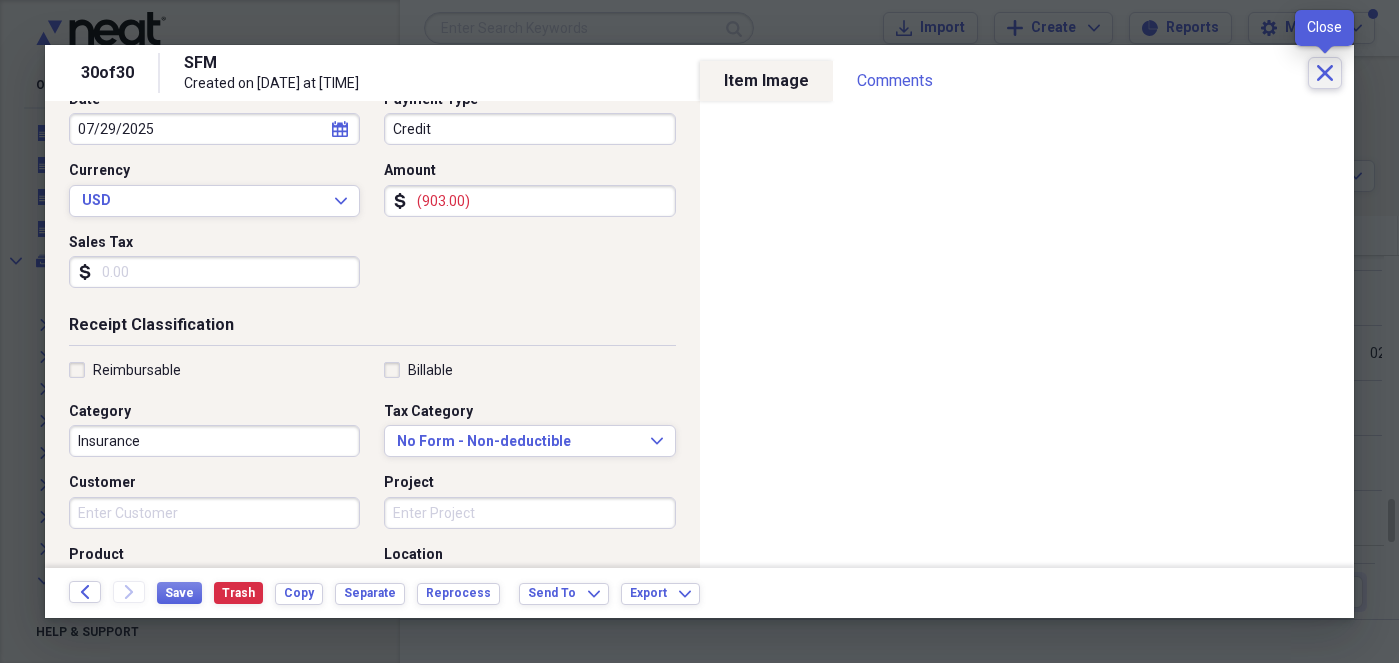 click on "Close" 